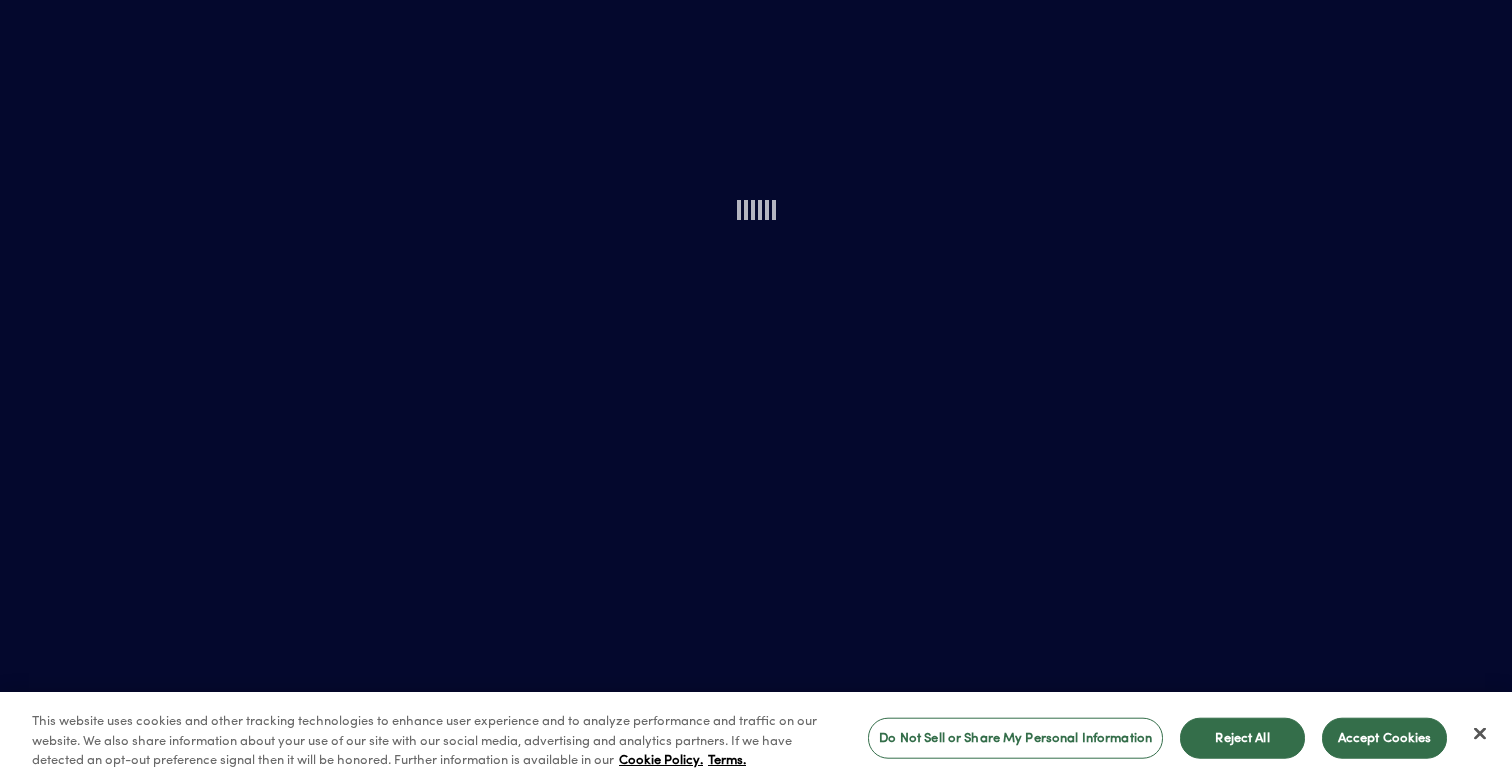 scroll, scrollTop: 0, scrollLeft: 0, axis: both 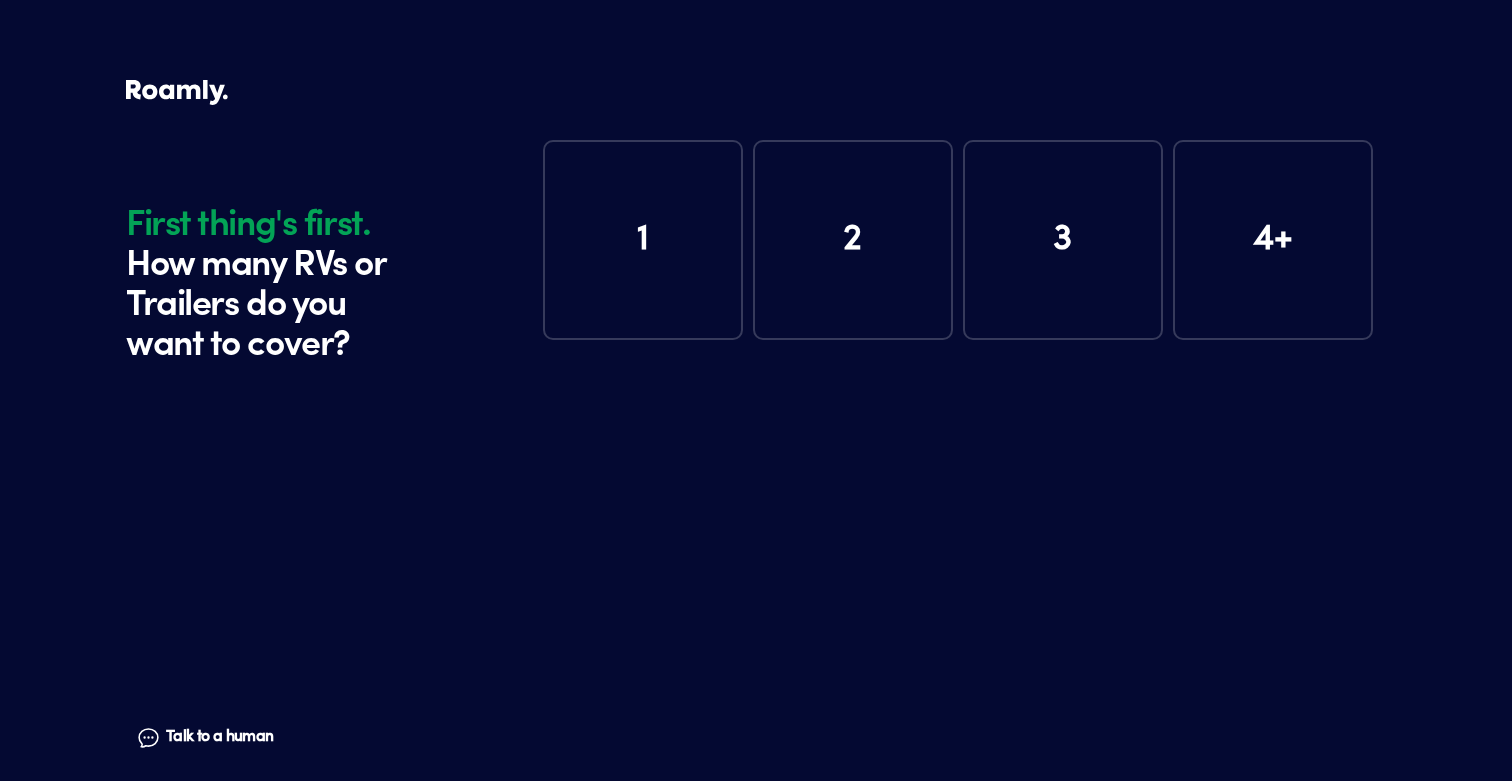 click on "1" at bounding box center (643, 240) 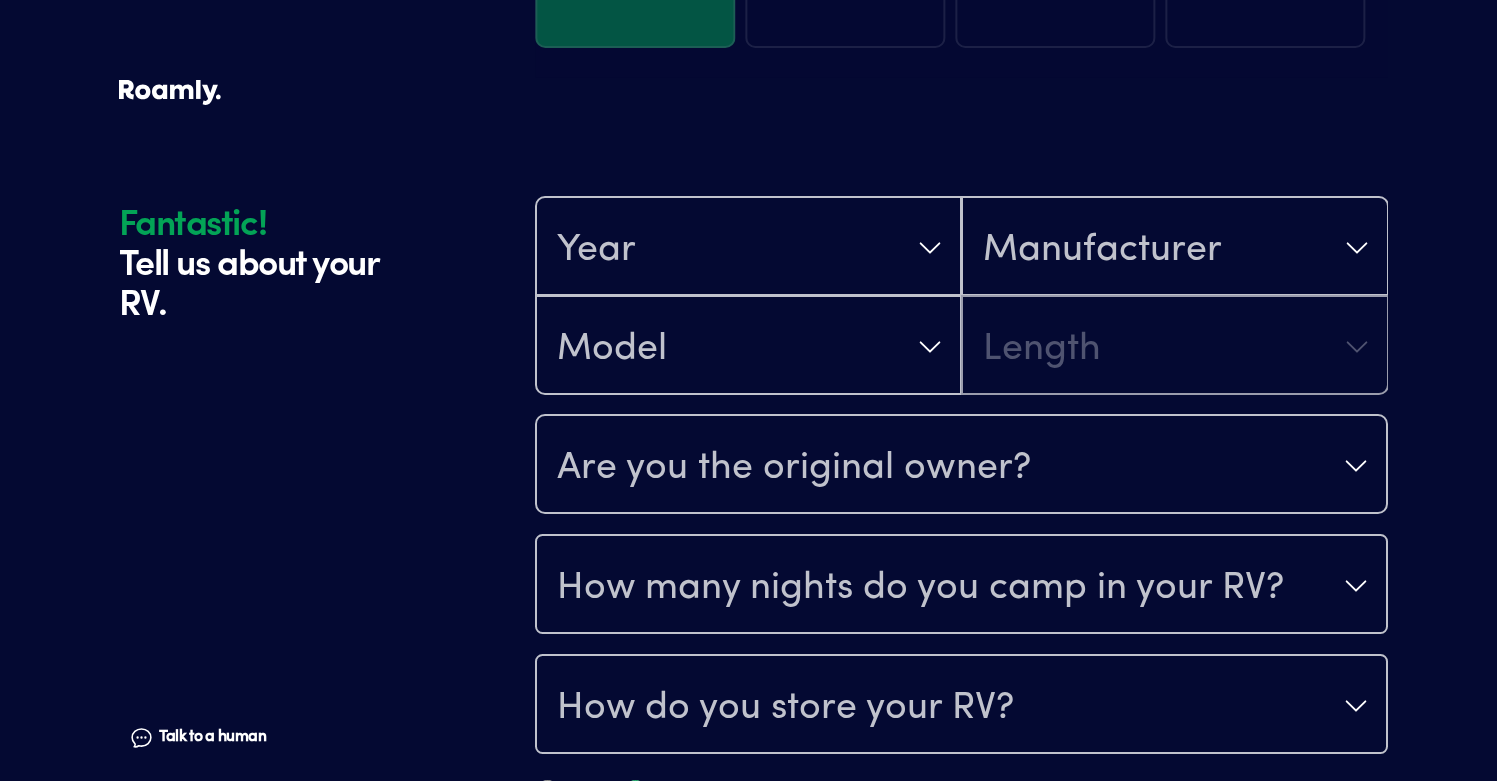 scroll, scrollTop: 390, scrollLeft: 0, axis: vertical 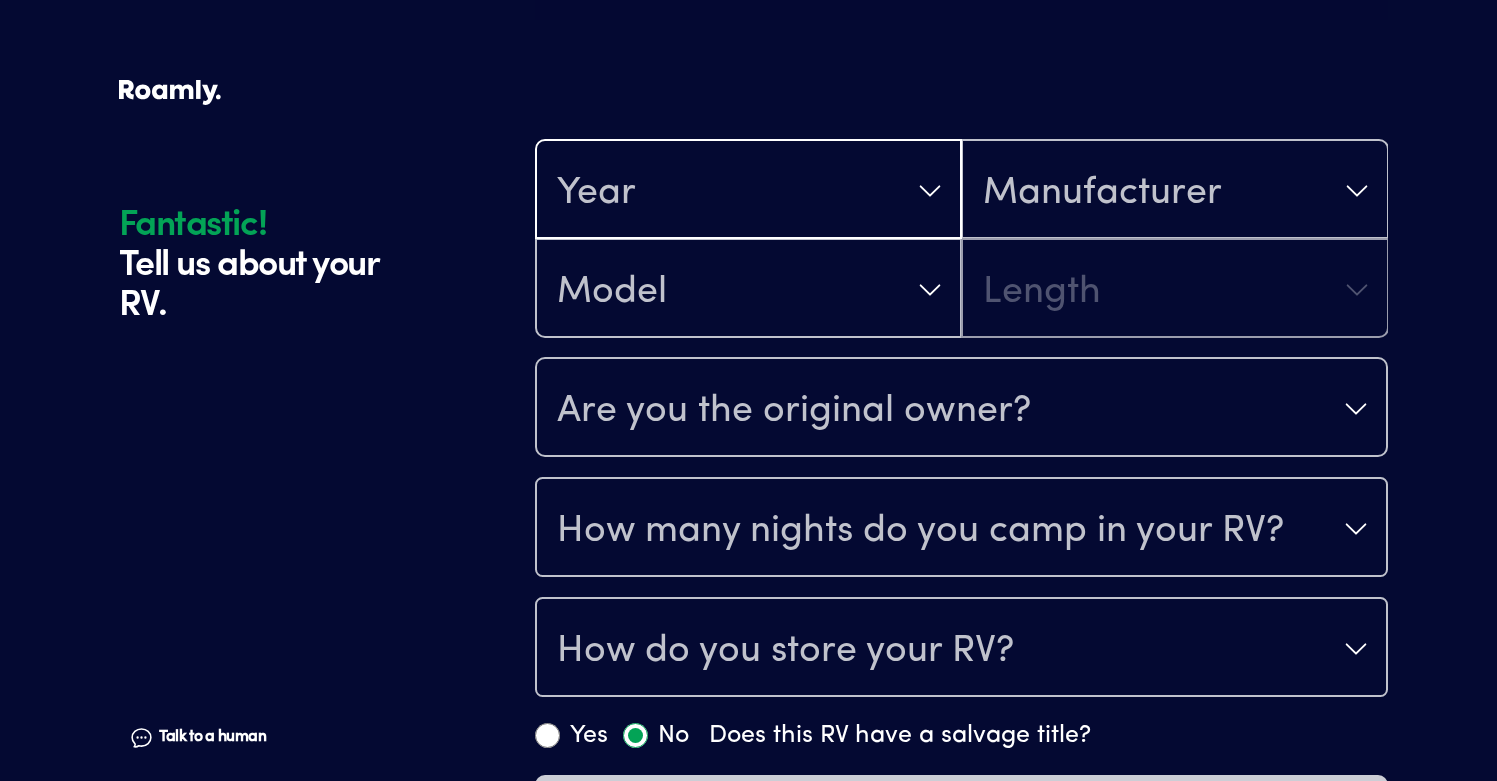 click on "Year" at bounding box center (748, 191) 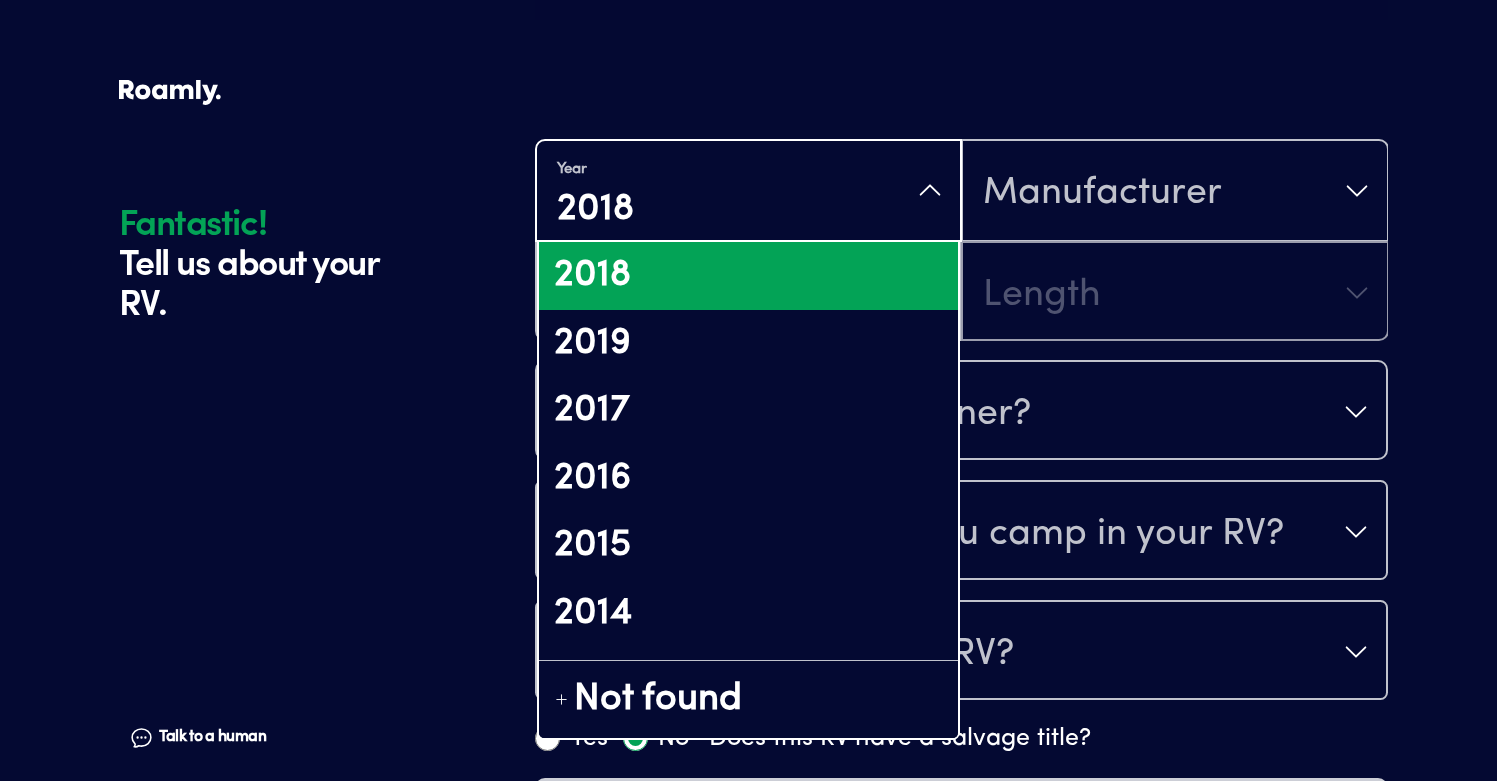 type on "2018" 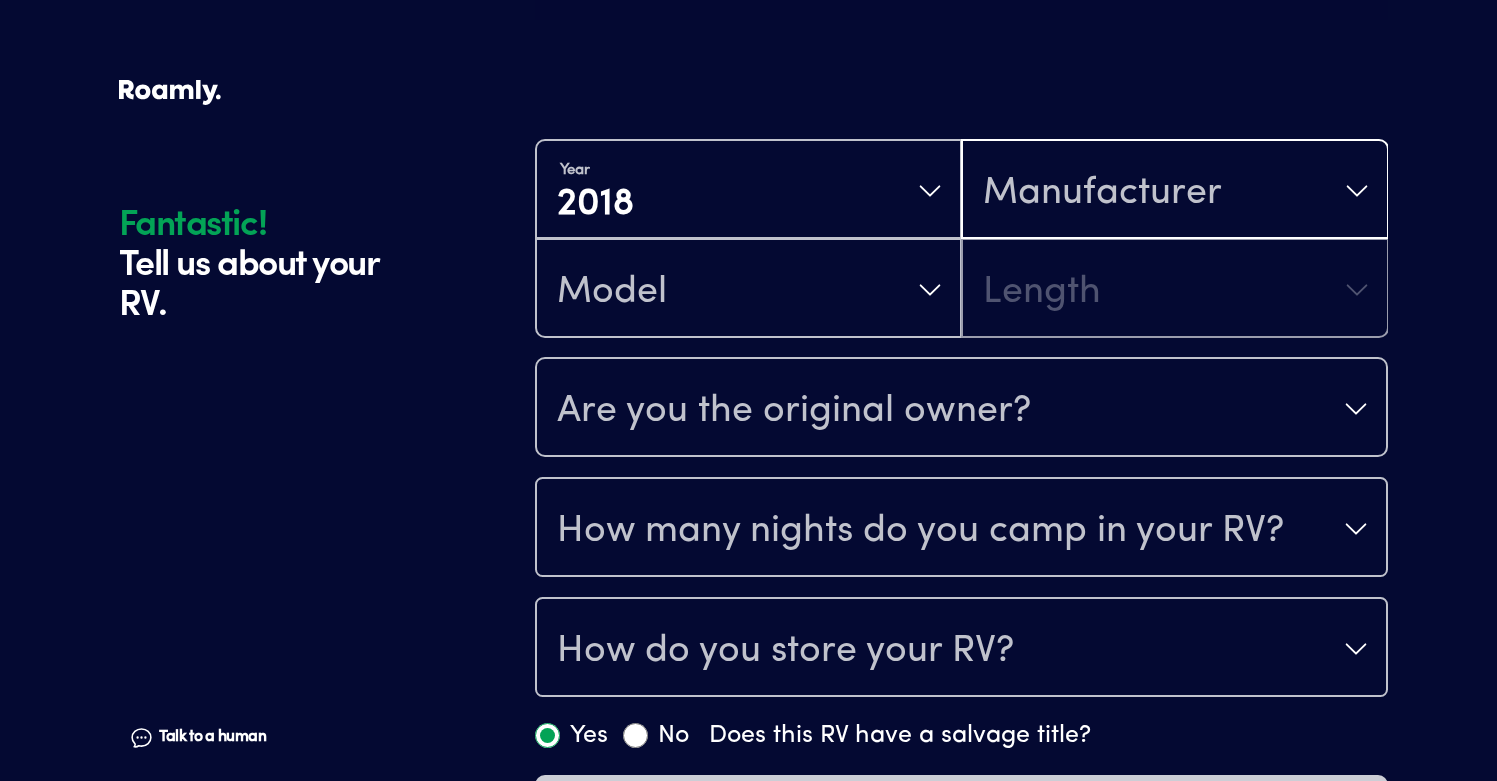 click on "Manufacturer" at bounding box center [1102, 193] 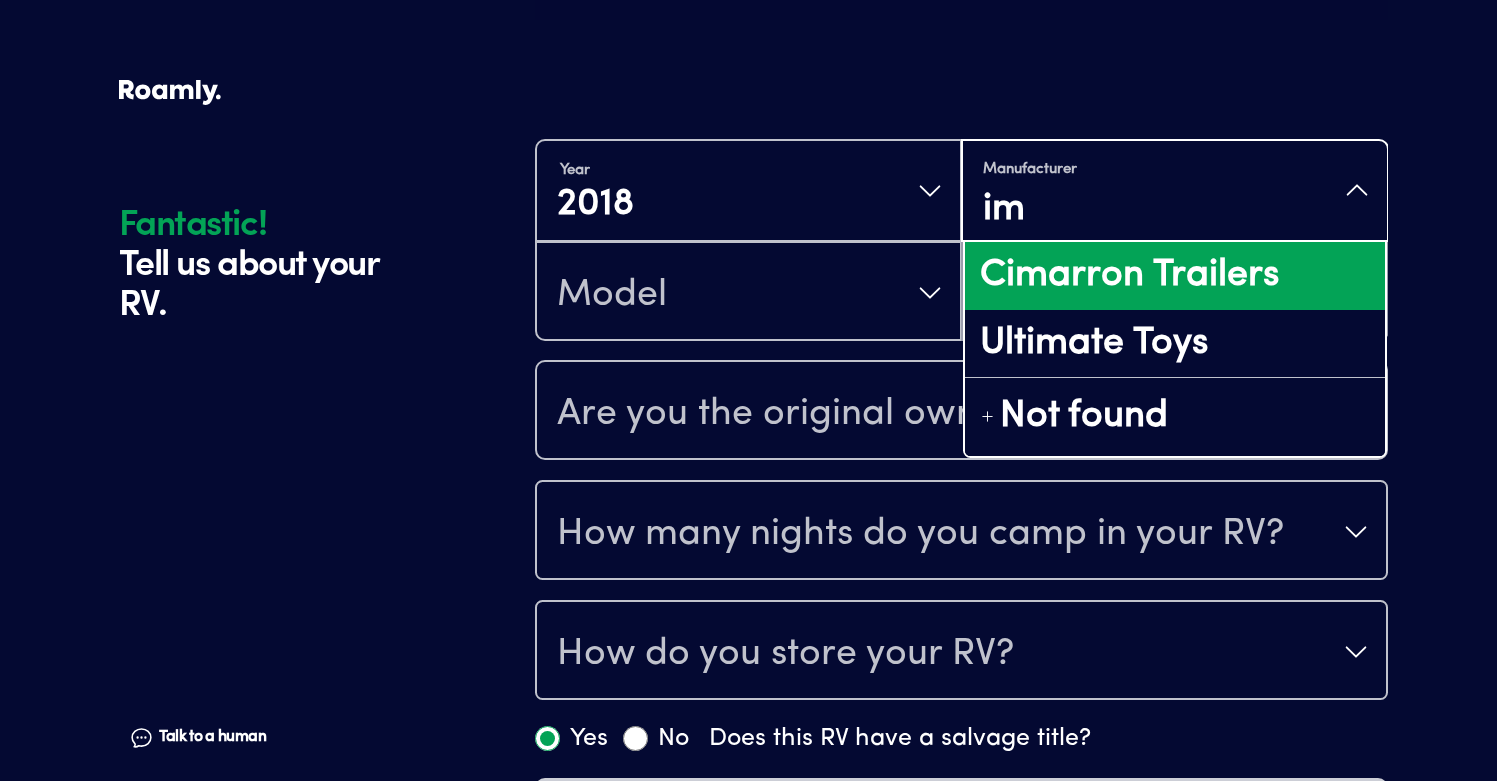 type on "i" 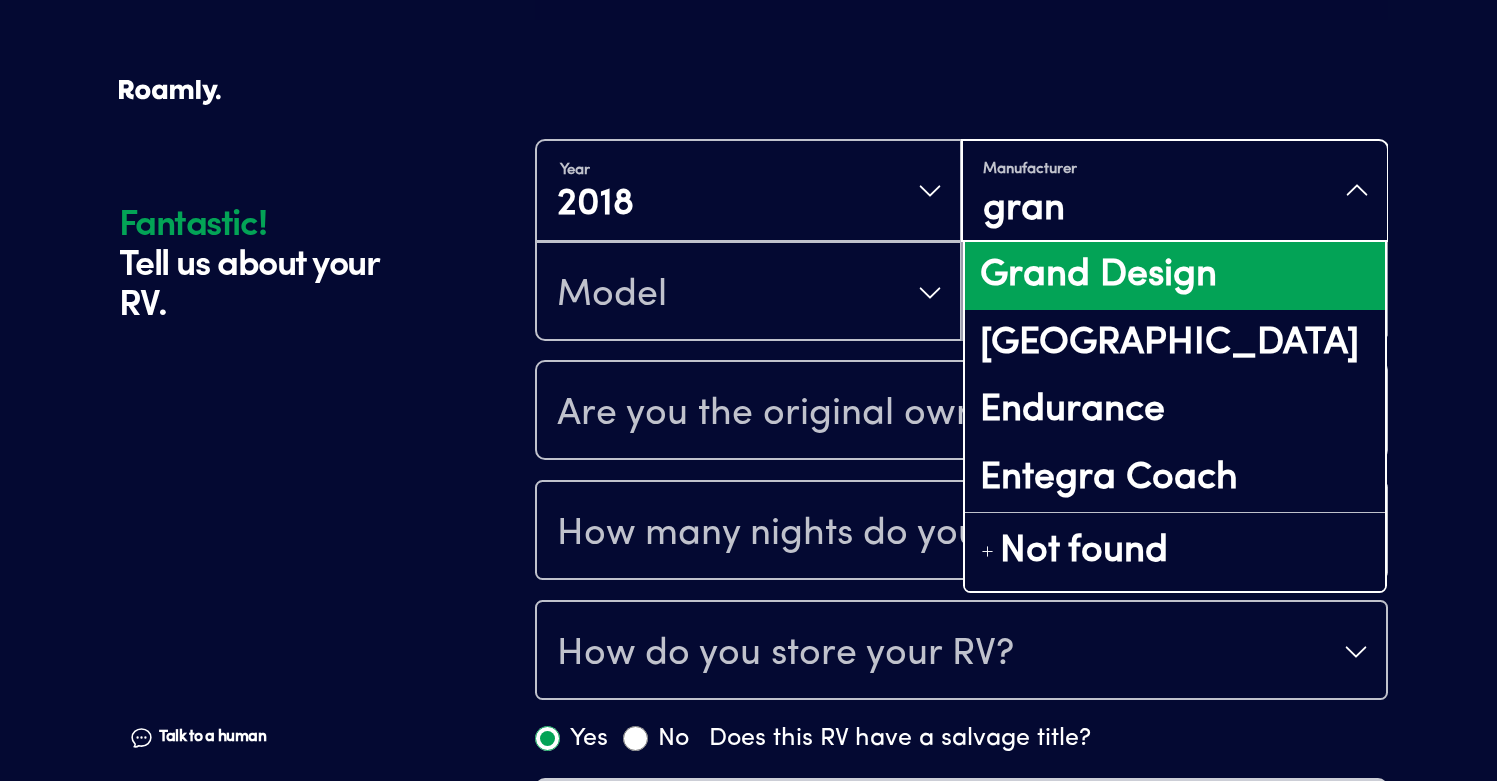 type on "gran" 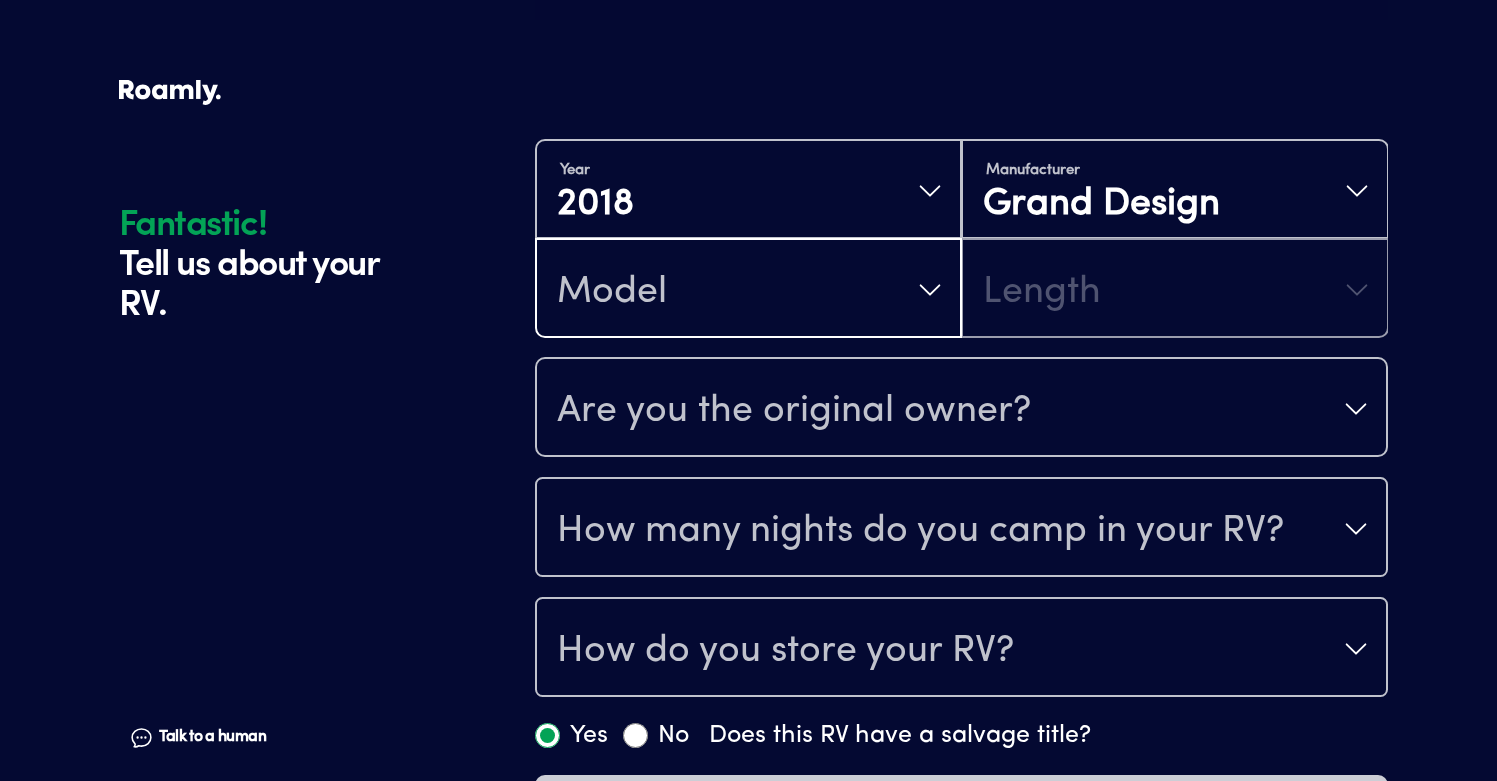 click on "Model" at bounding box center (748, 290) 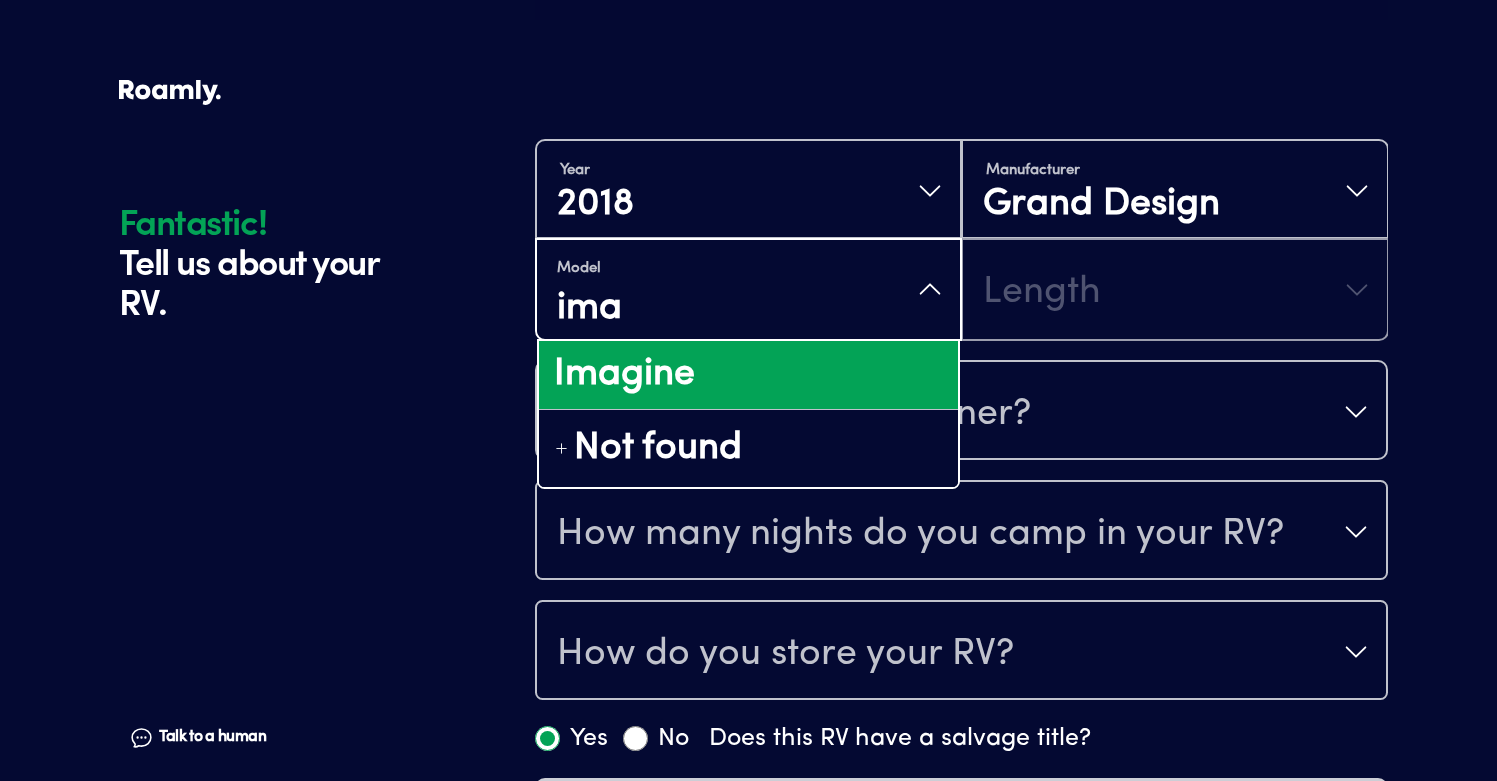 type on "ima" 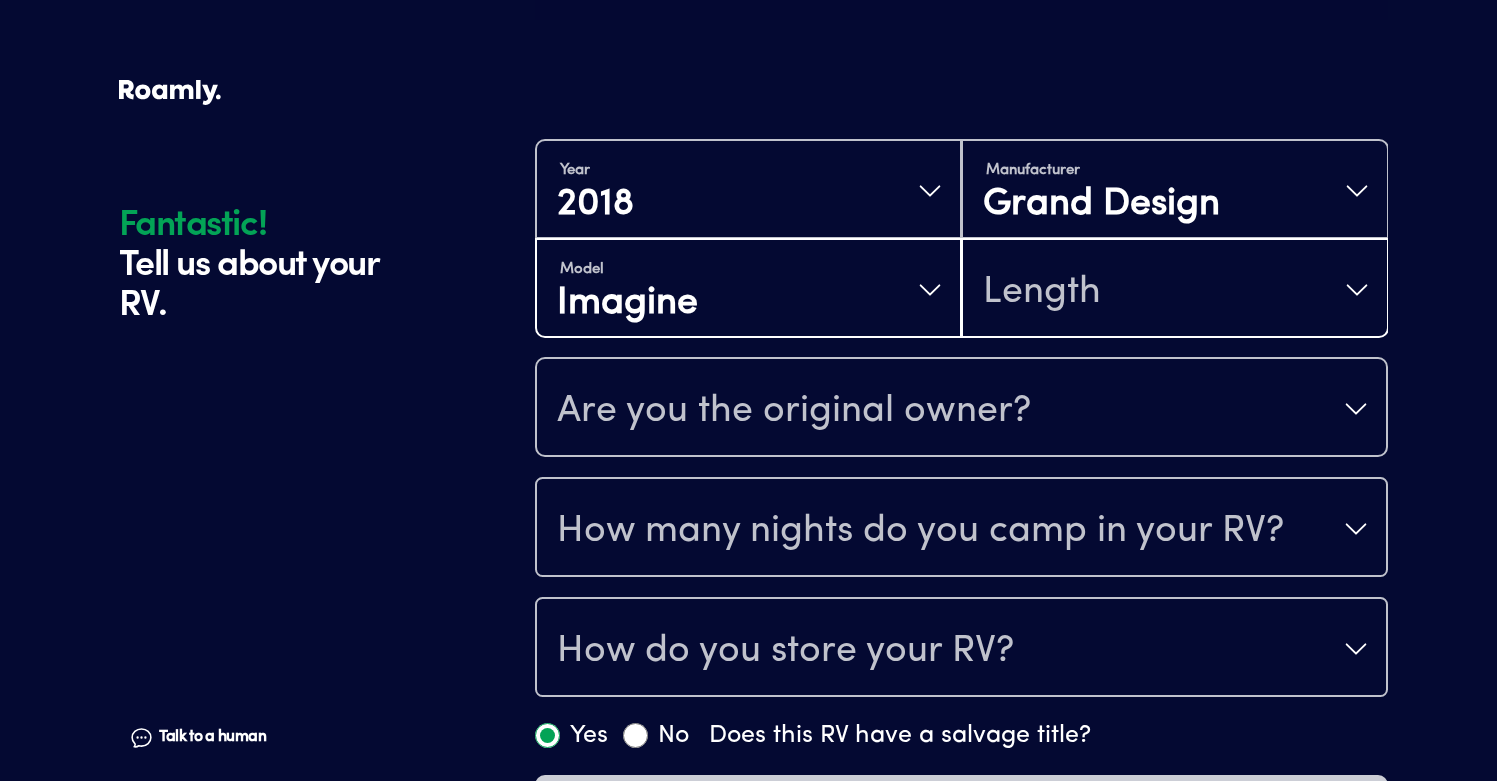 click on "Length" at bounding box center [1174, 290] 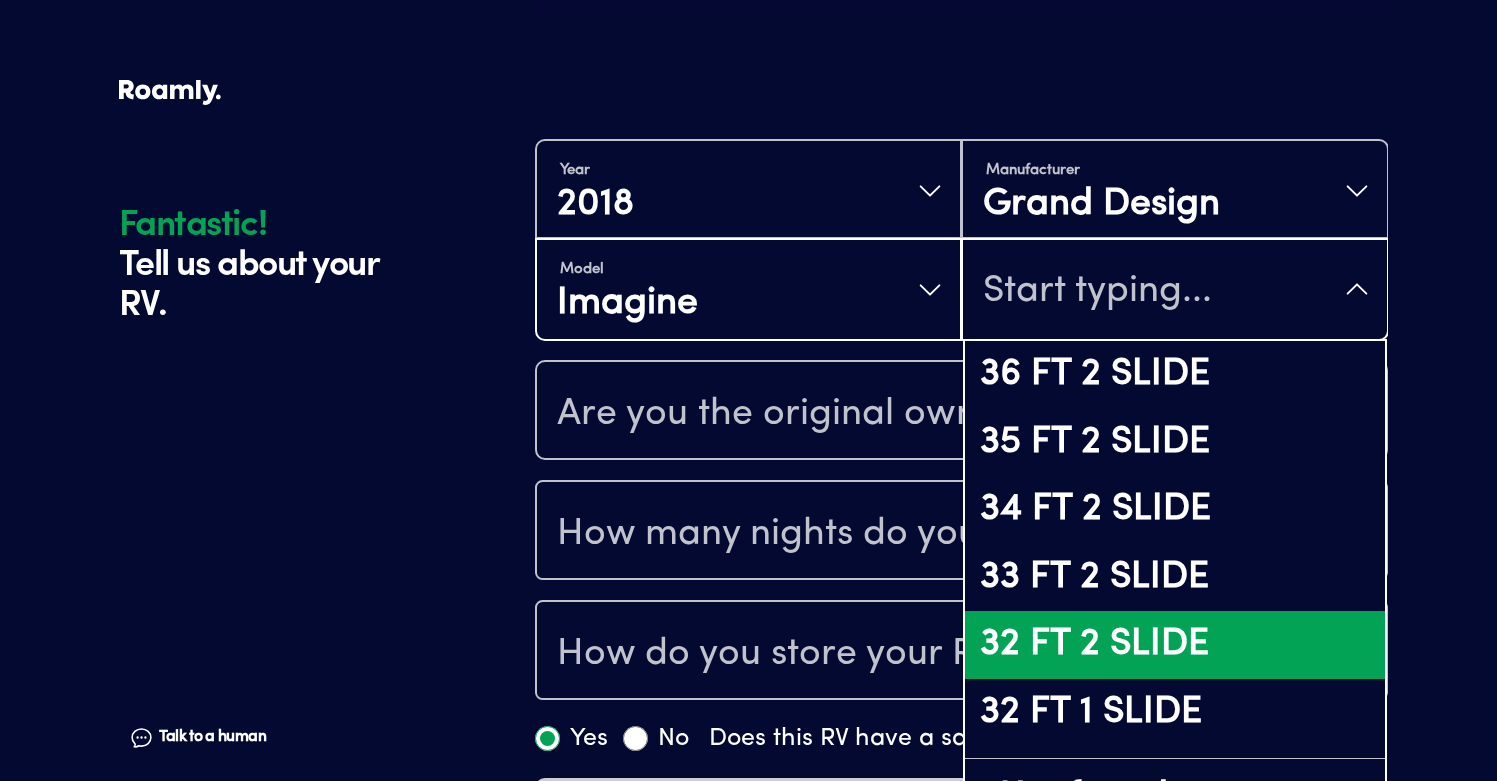 click on "32 FT 2 SLIDE" at bounding box center [1174, 645] 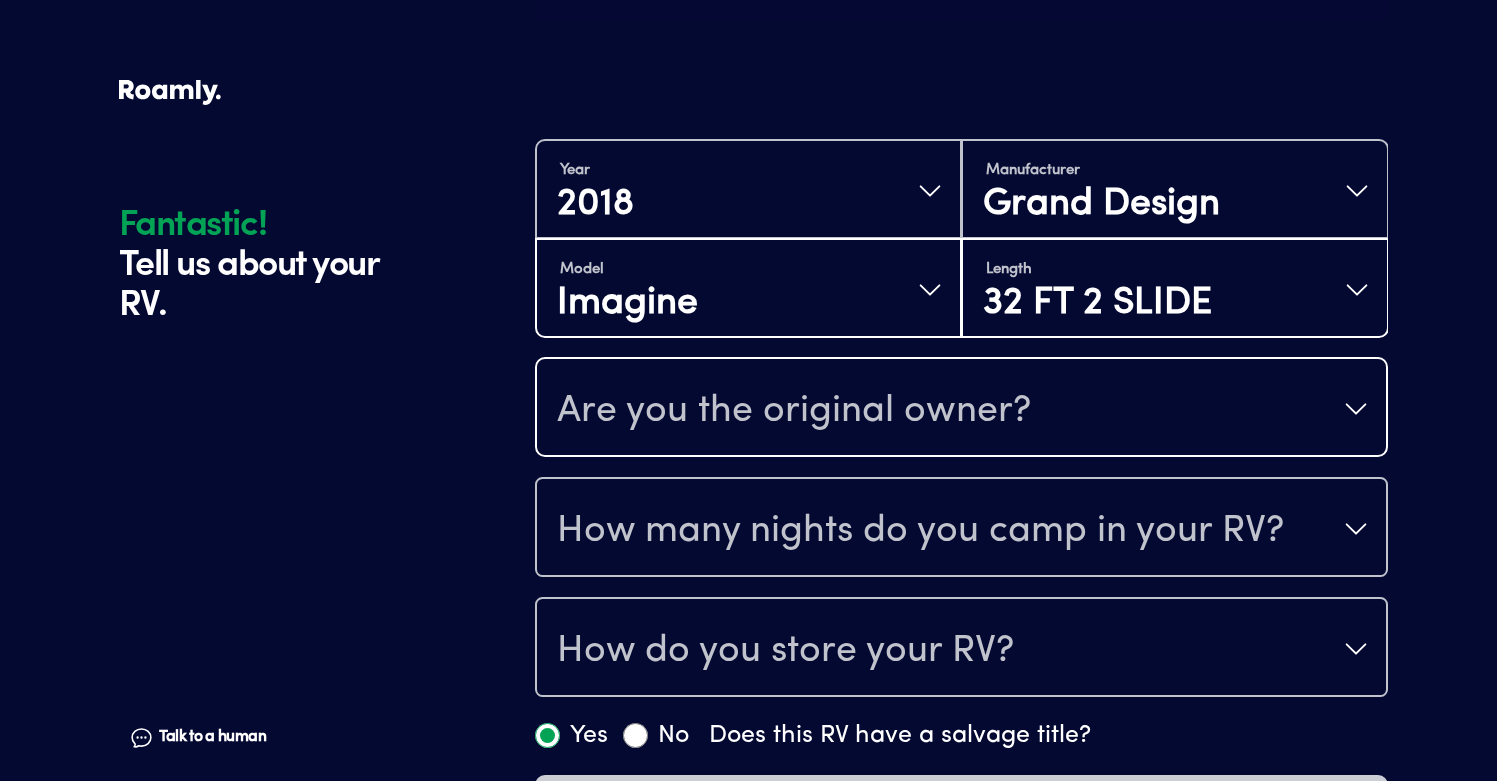 click on "Are you the original owner?" at bounding box center [961, 409] 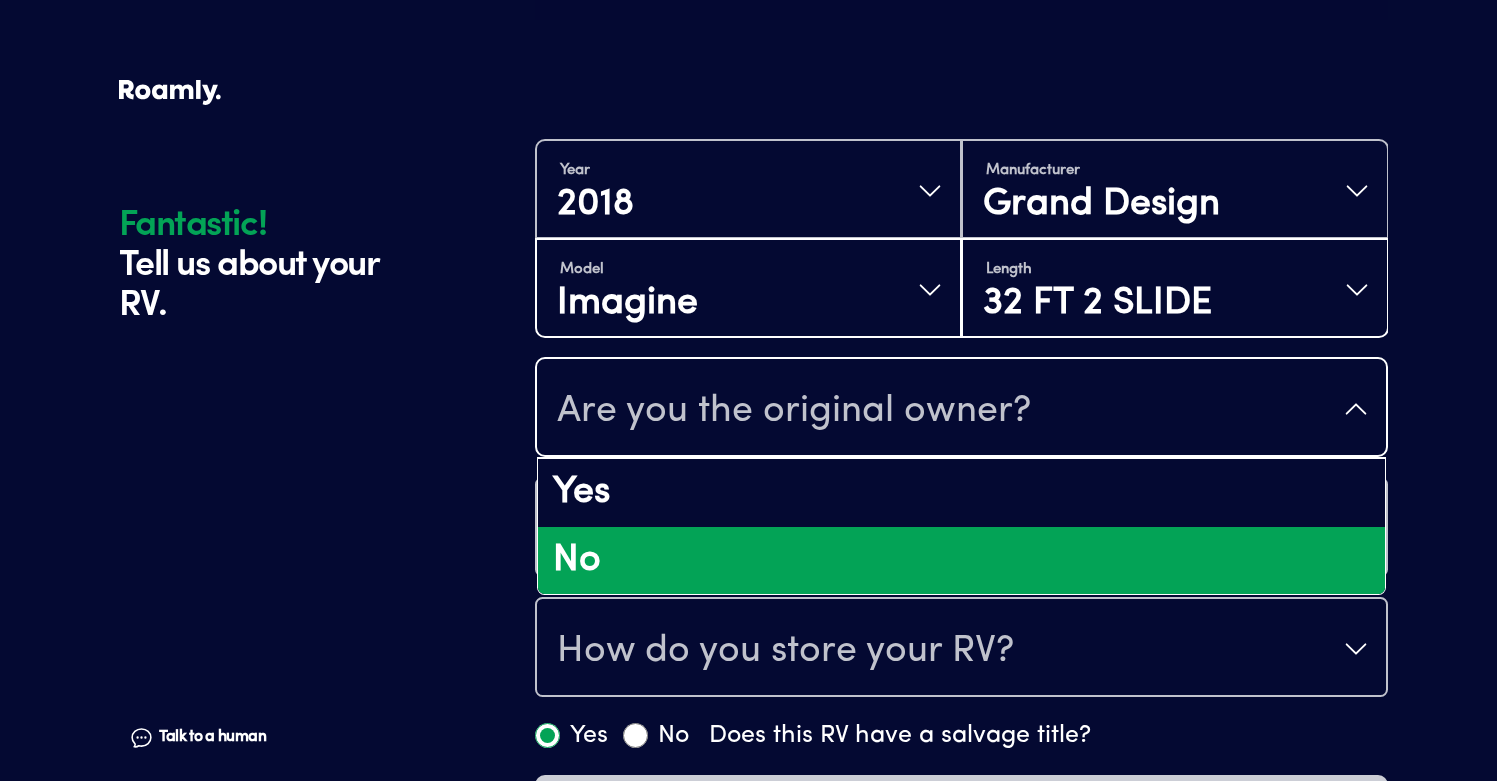 click on "No" at bounding box center [961, 561] 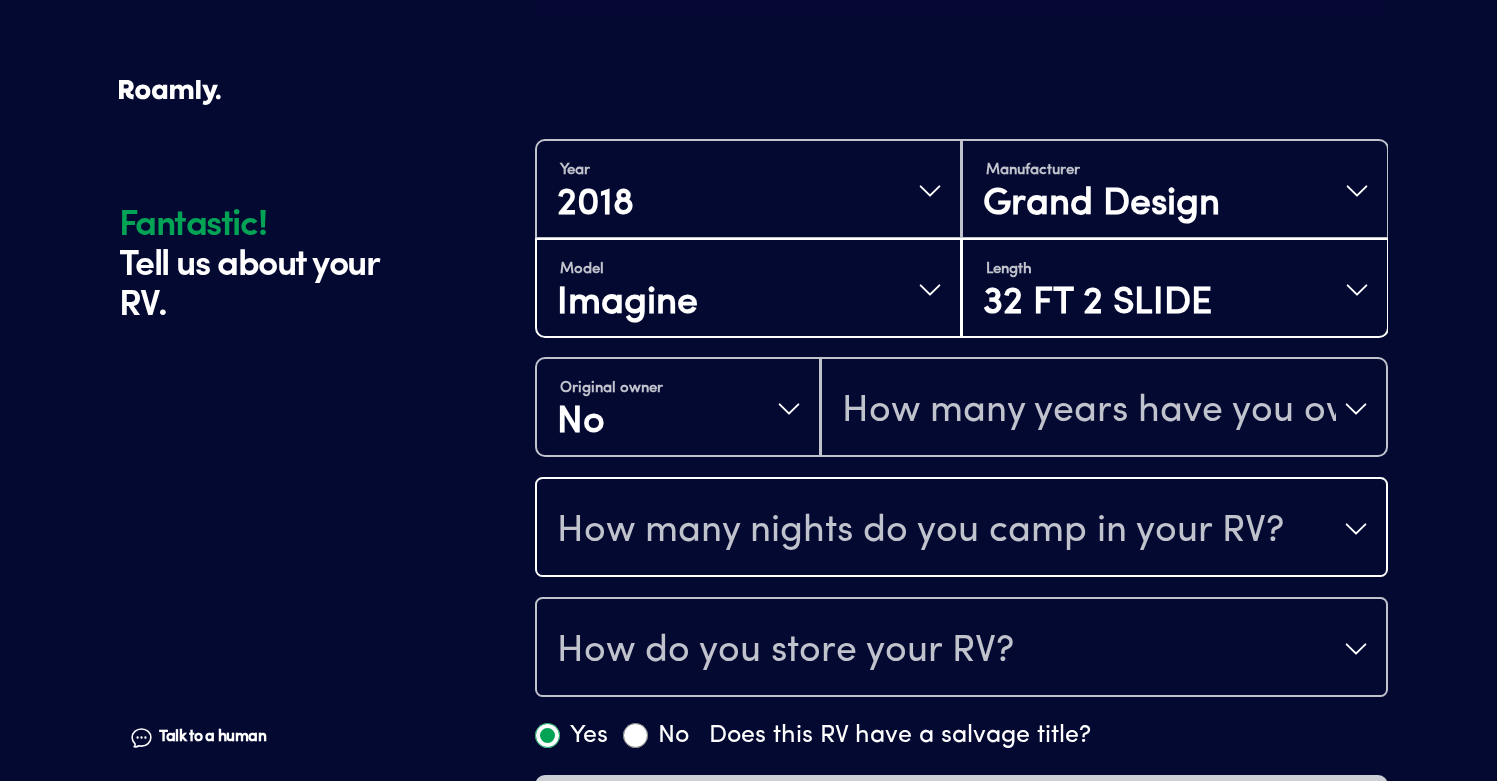 click on "How many nights do you camp in your RV?" at bounding box center (920, 531) 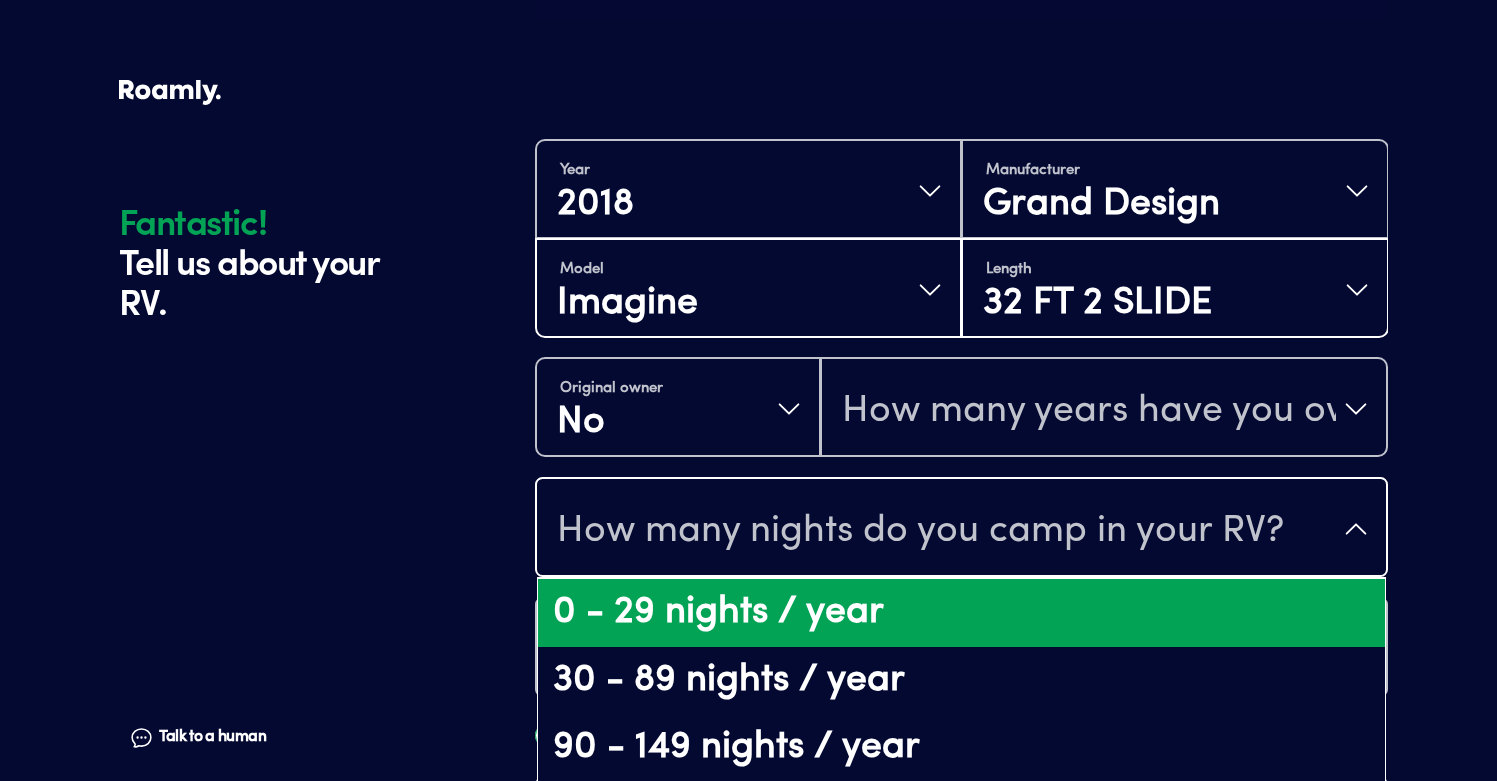 click on "0 - 29 nights / year" at bounding box center (961, 613) 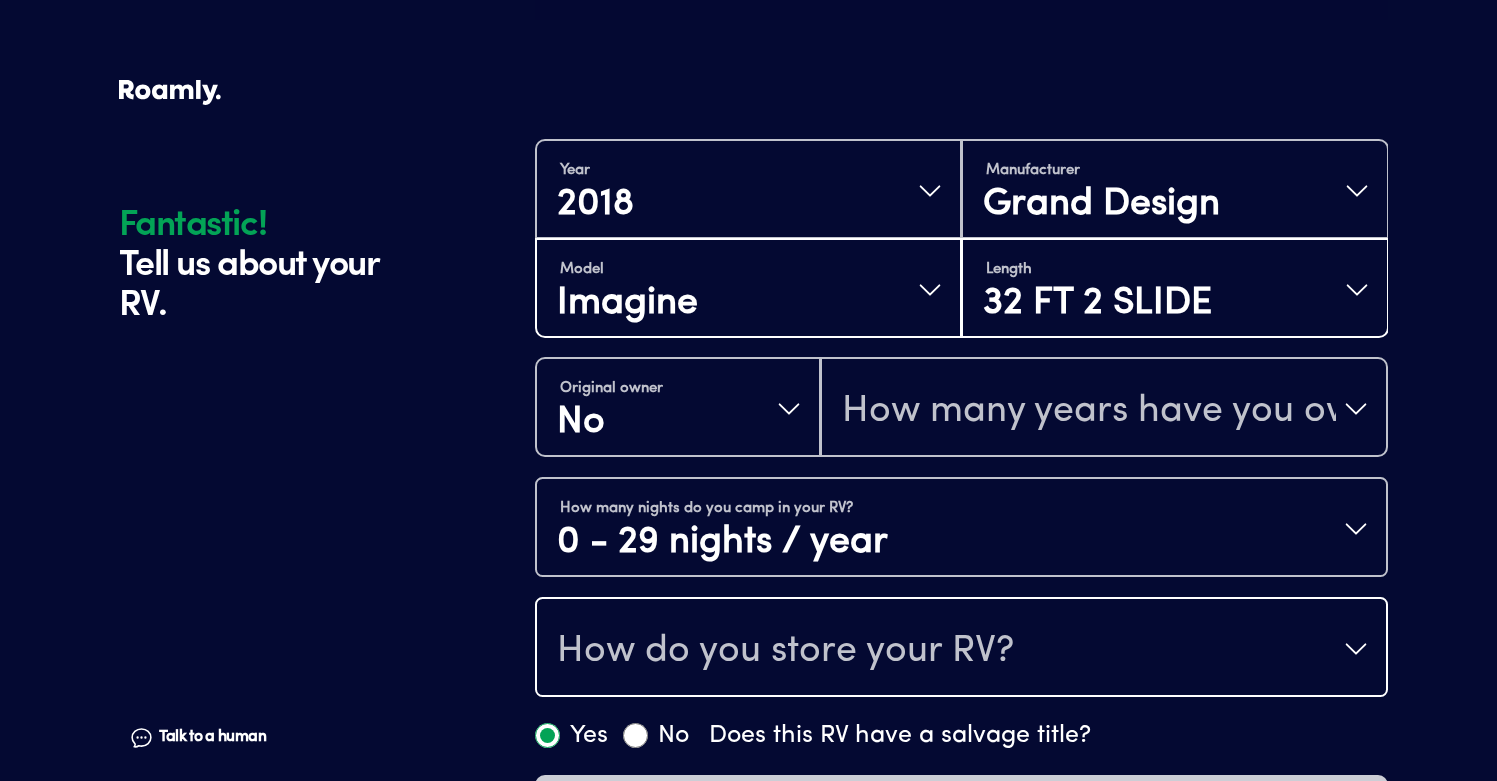 click on "How do you store your RV?" at bounding box center [785, 651] 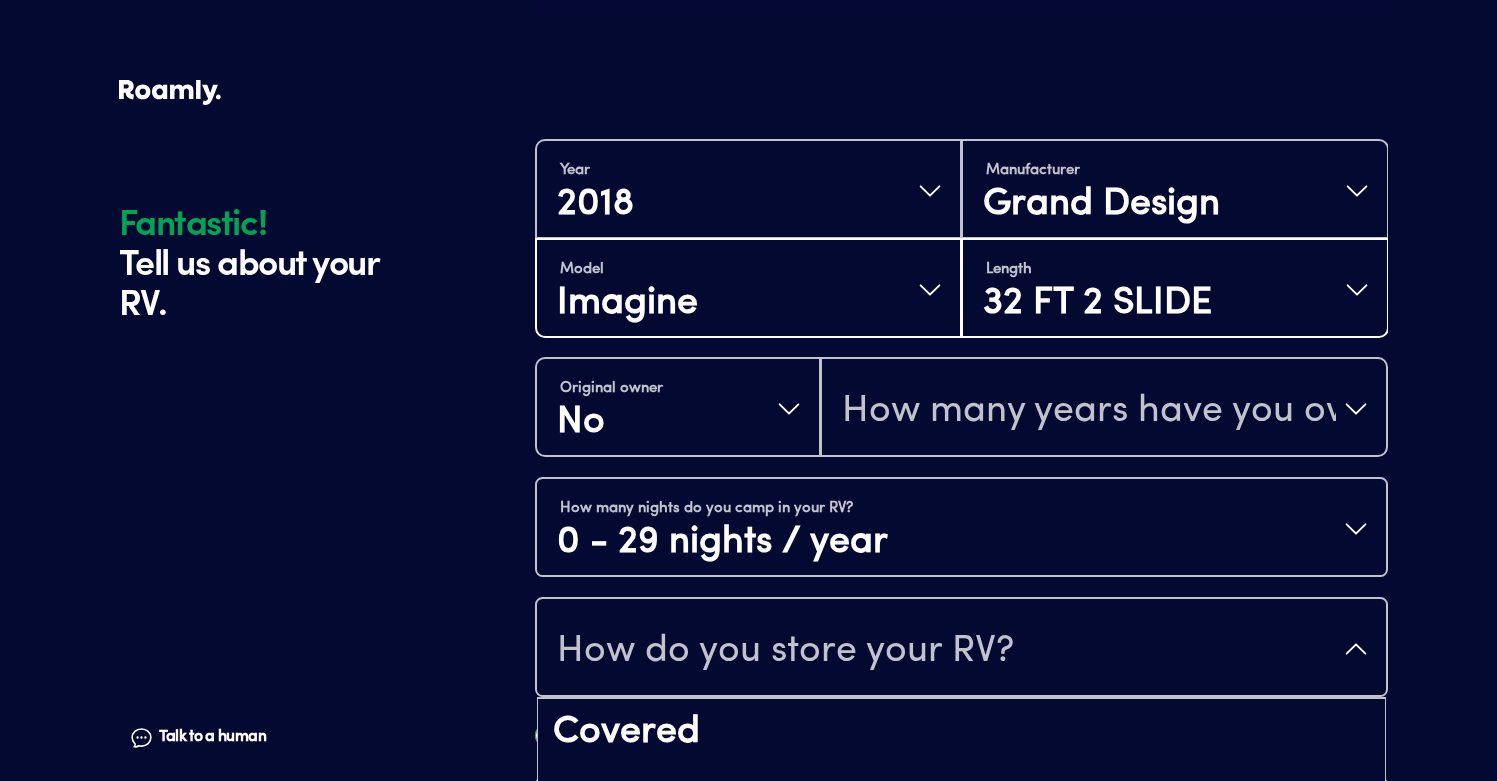 scroll, scrollTop: 26, scrollLeft: 0, axis: vertical 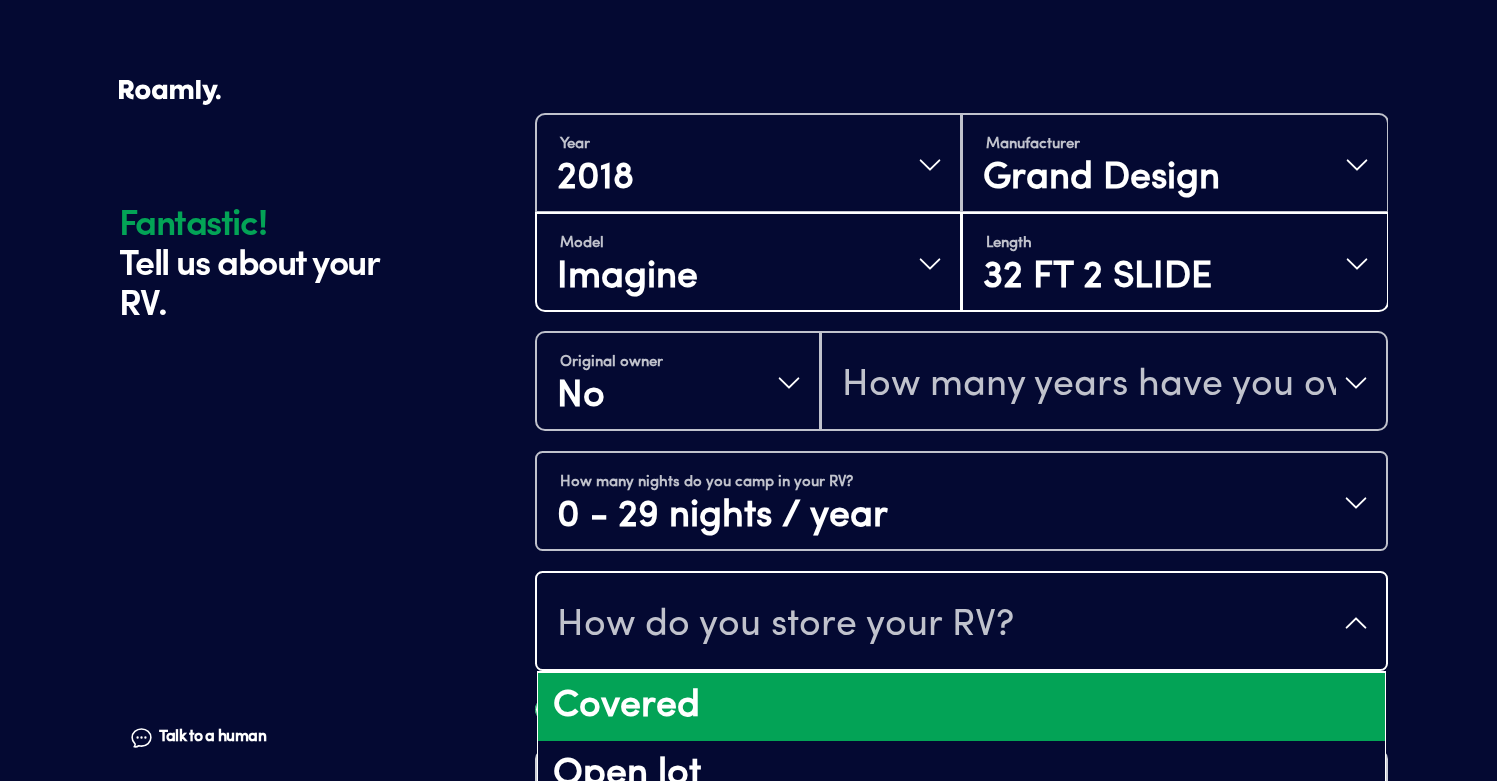 click on "Covered" at bounding box center [961, 707] 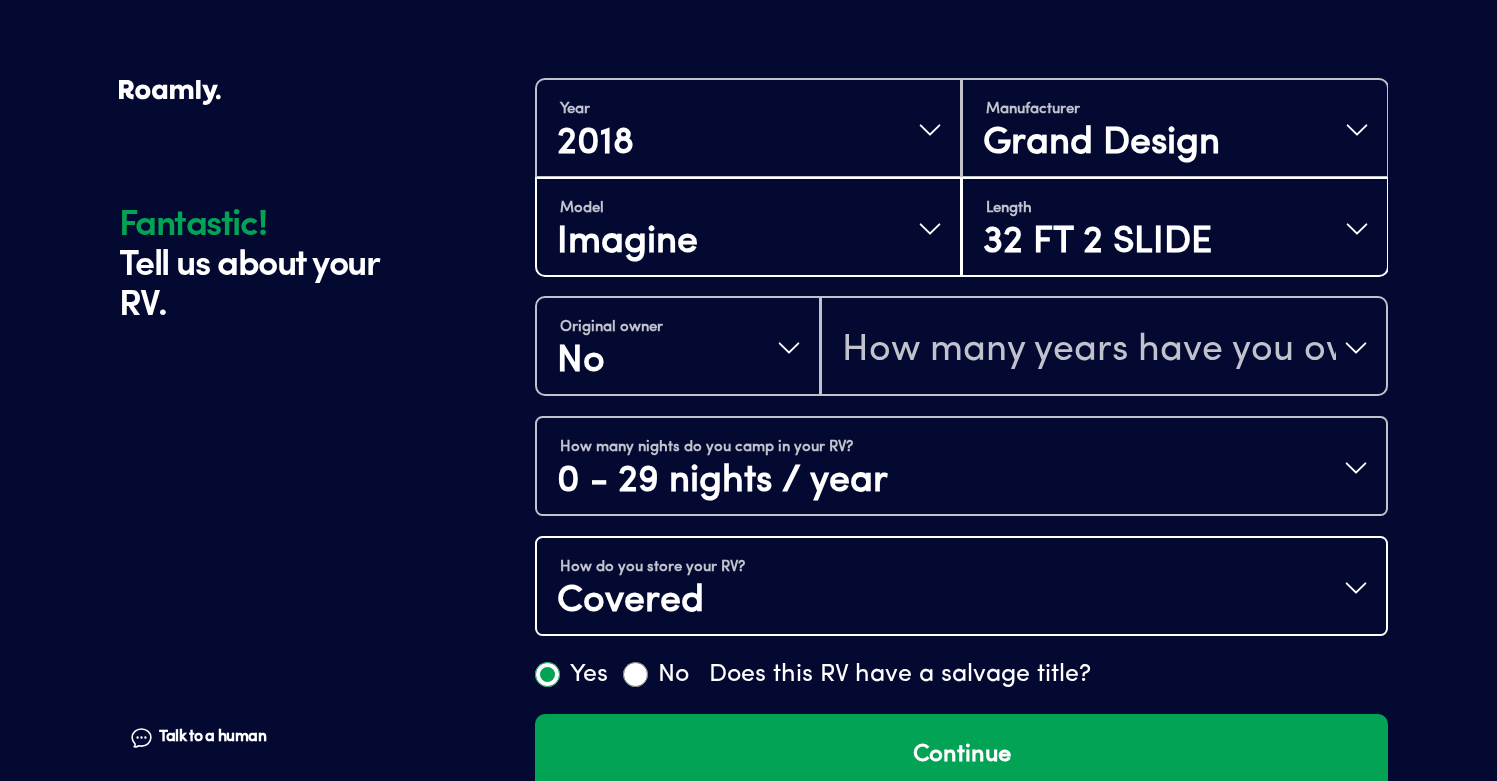 scroll, scrollTop: 495, scrollLeft: 0, axis: vertical 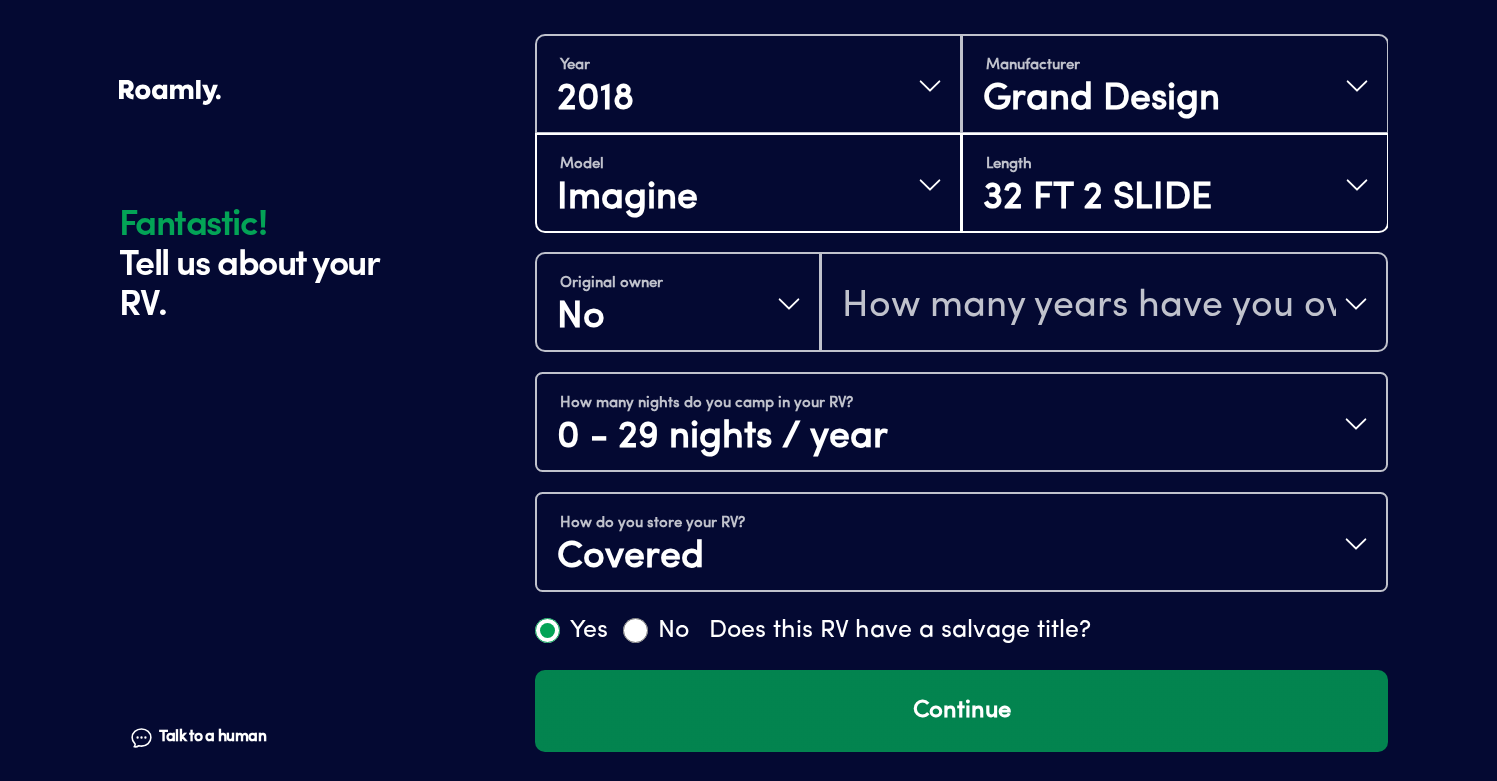 click on "Continue" at bounding box center [961, 711] 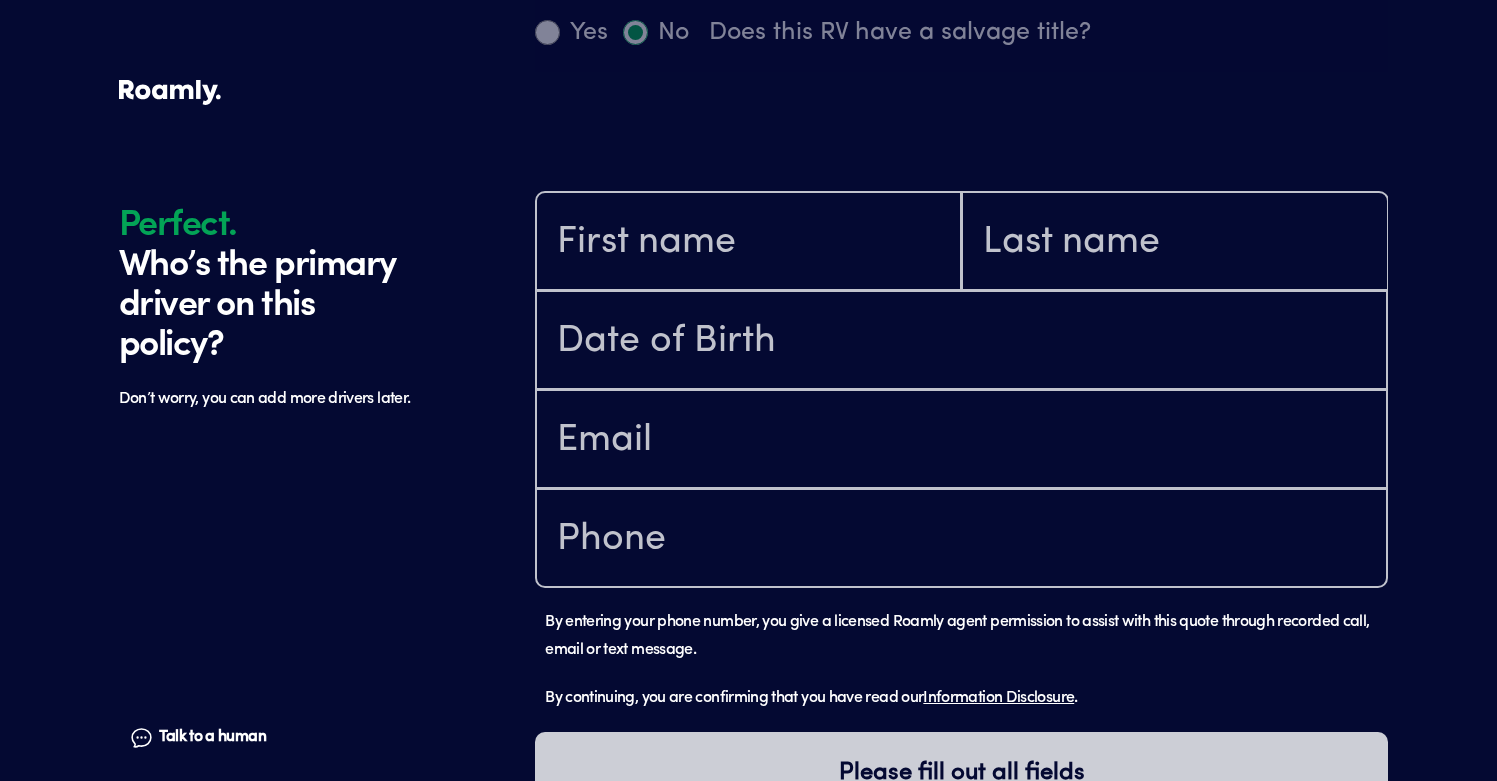 scroll, scrollTop: 1184, scrollLeft: 0, axis: vertical 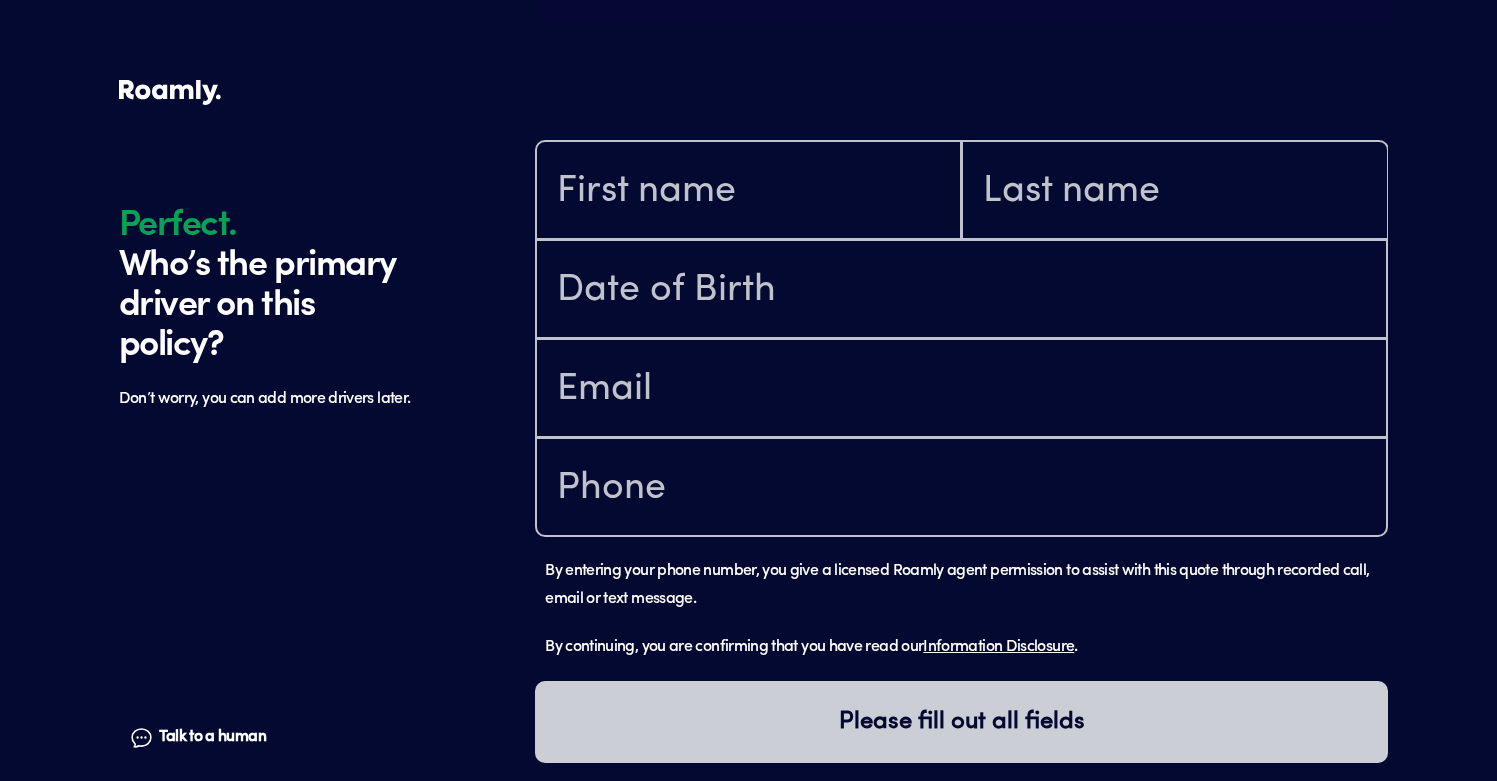 click at bounding box center [748, 190] 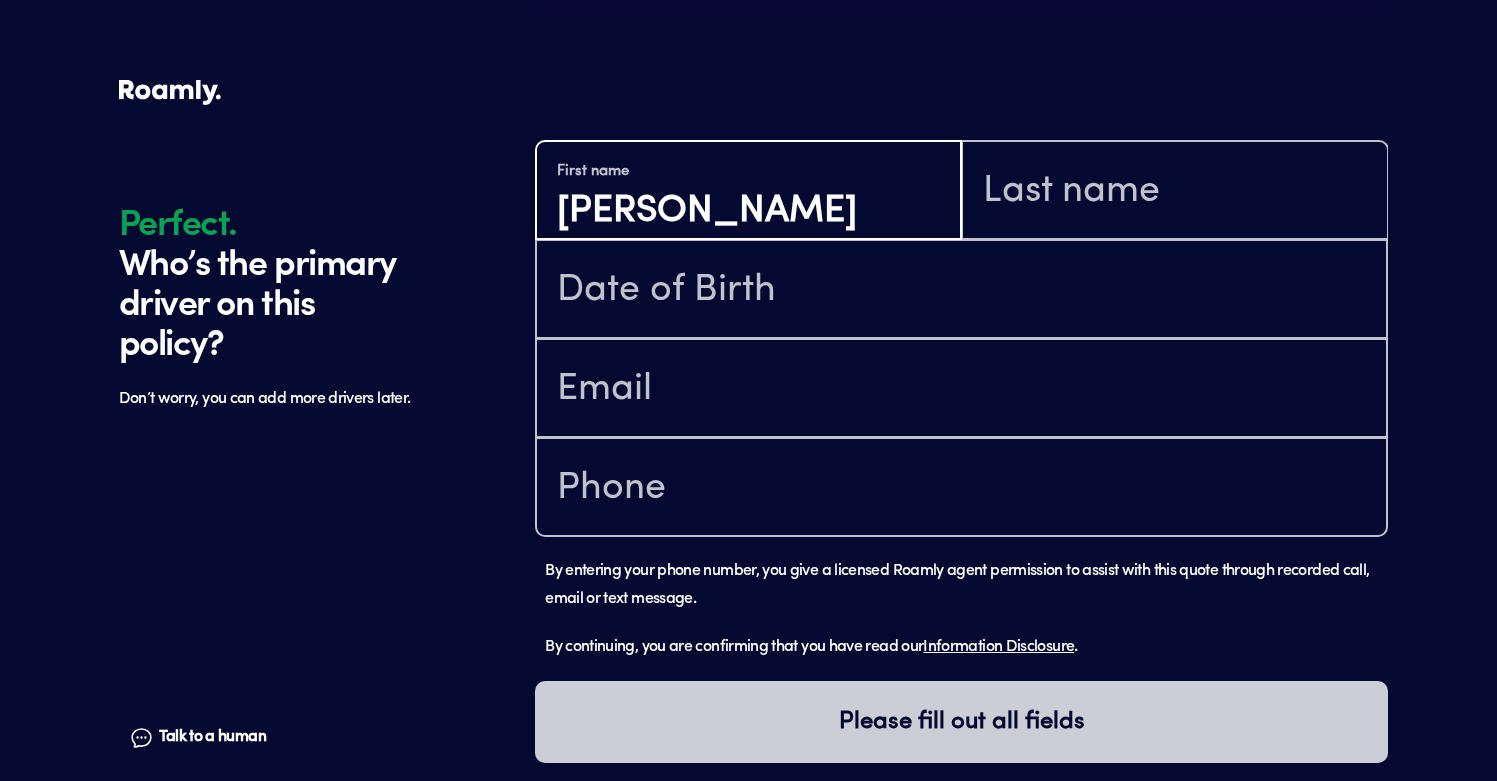 type on "[PERSON_NAME]" 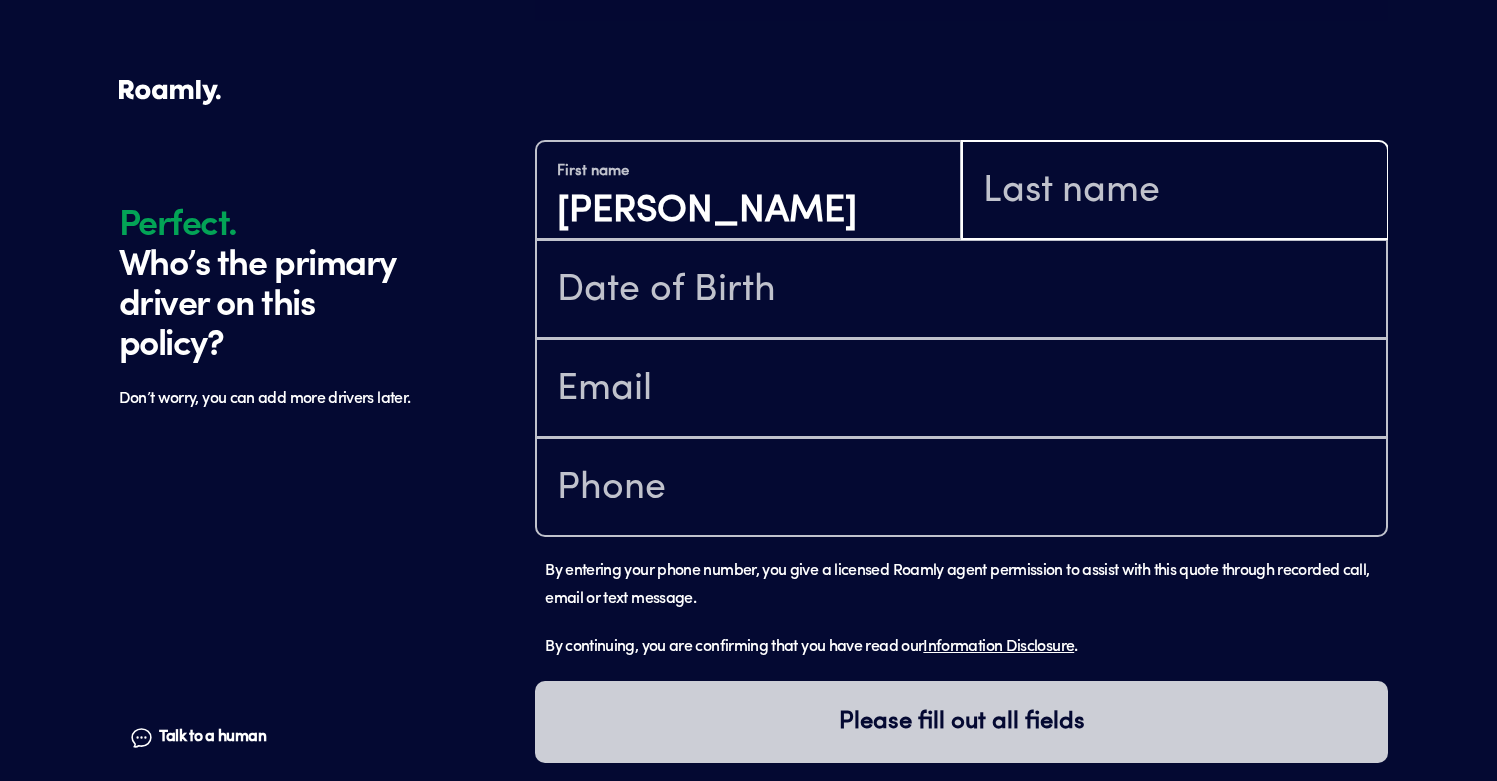 type on "[PERSON_NAME]" 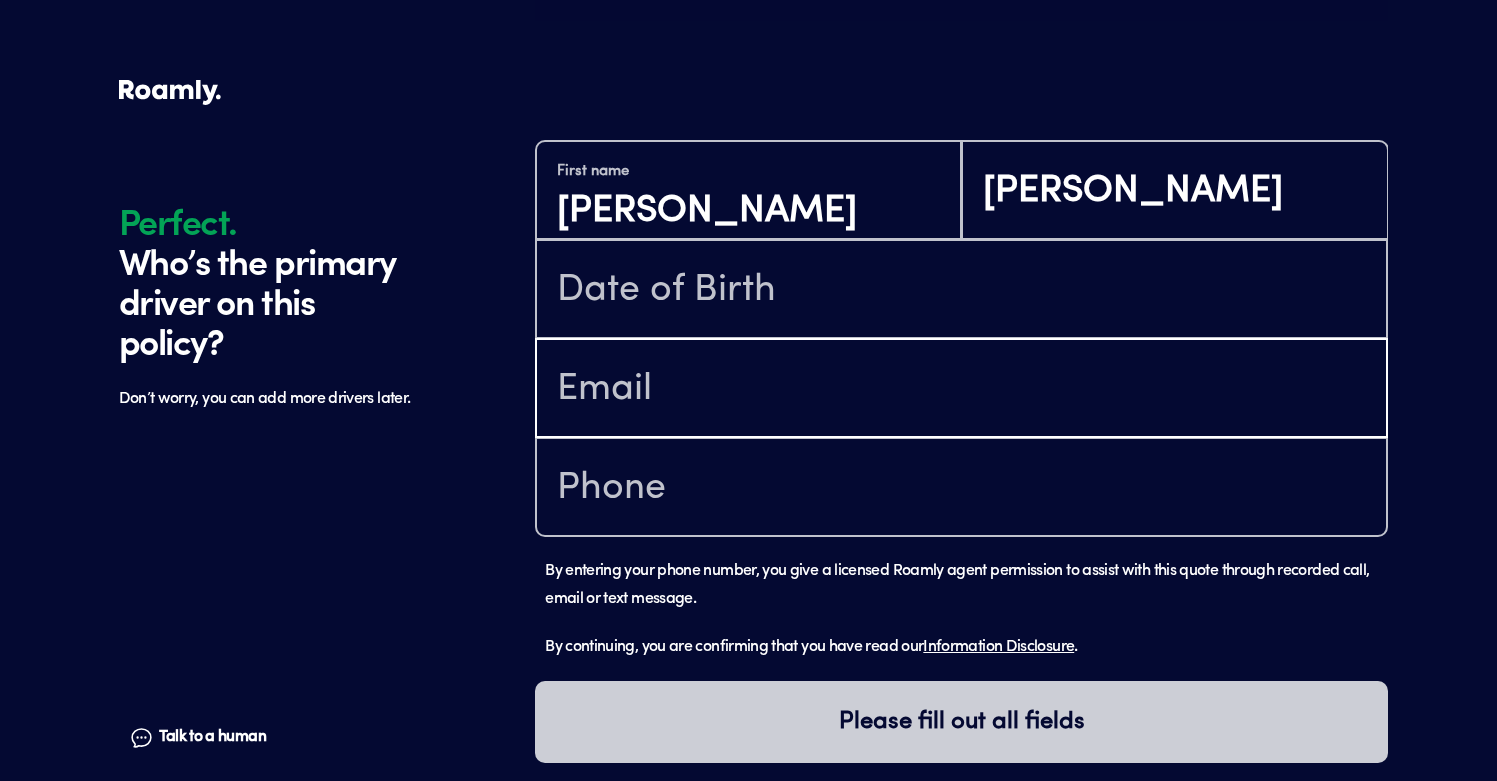 type on "[EMAIL_ADDRESS][DOMAIN_NAME]" 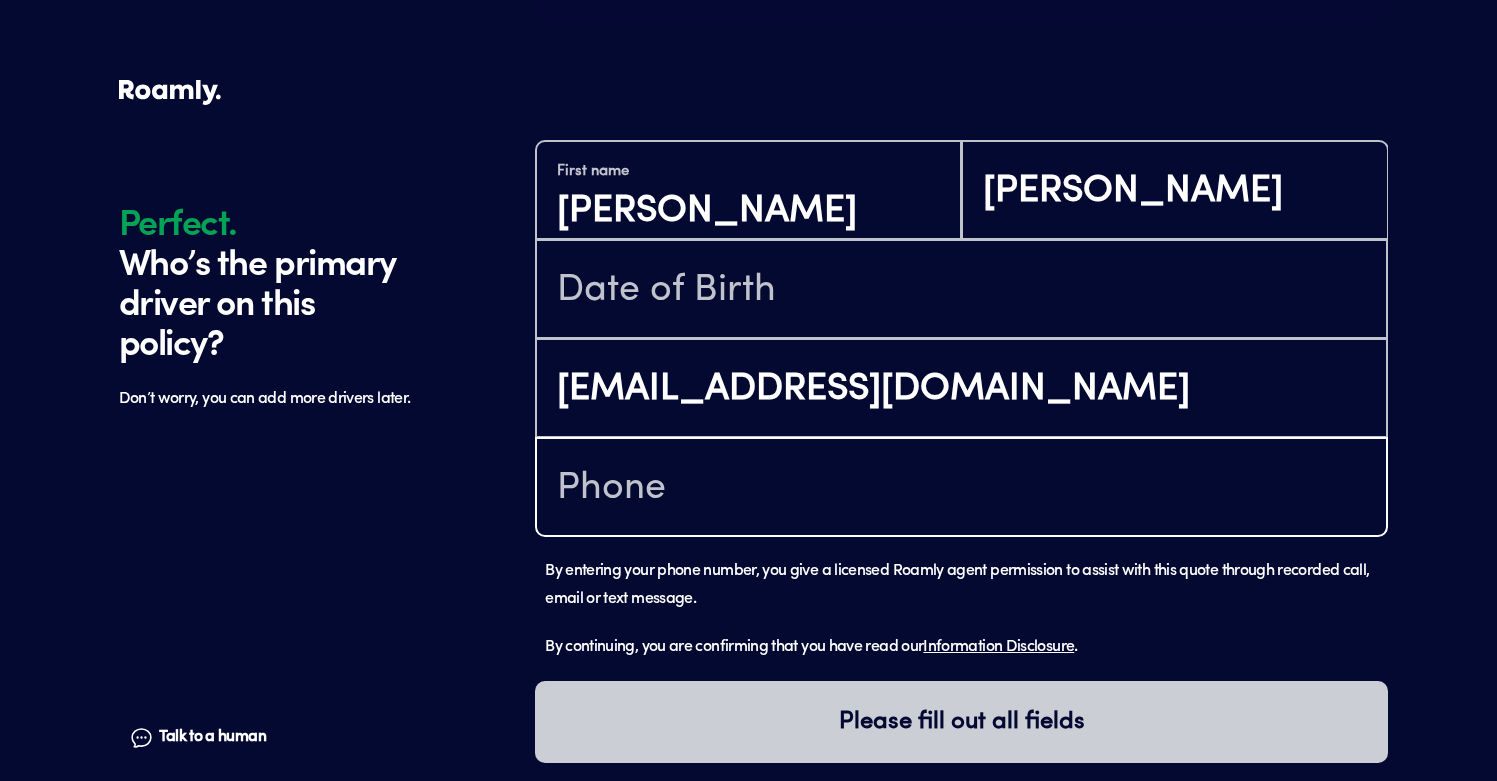 type on "[PHONE_NUMBER]" 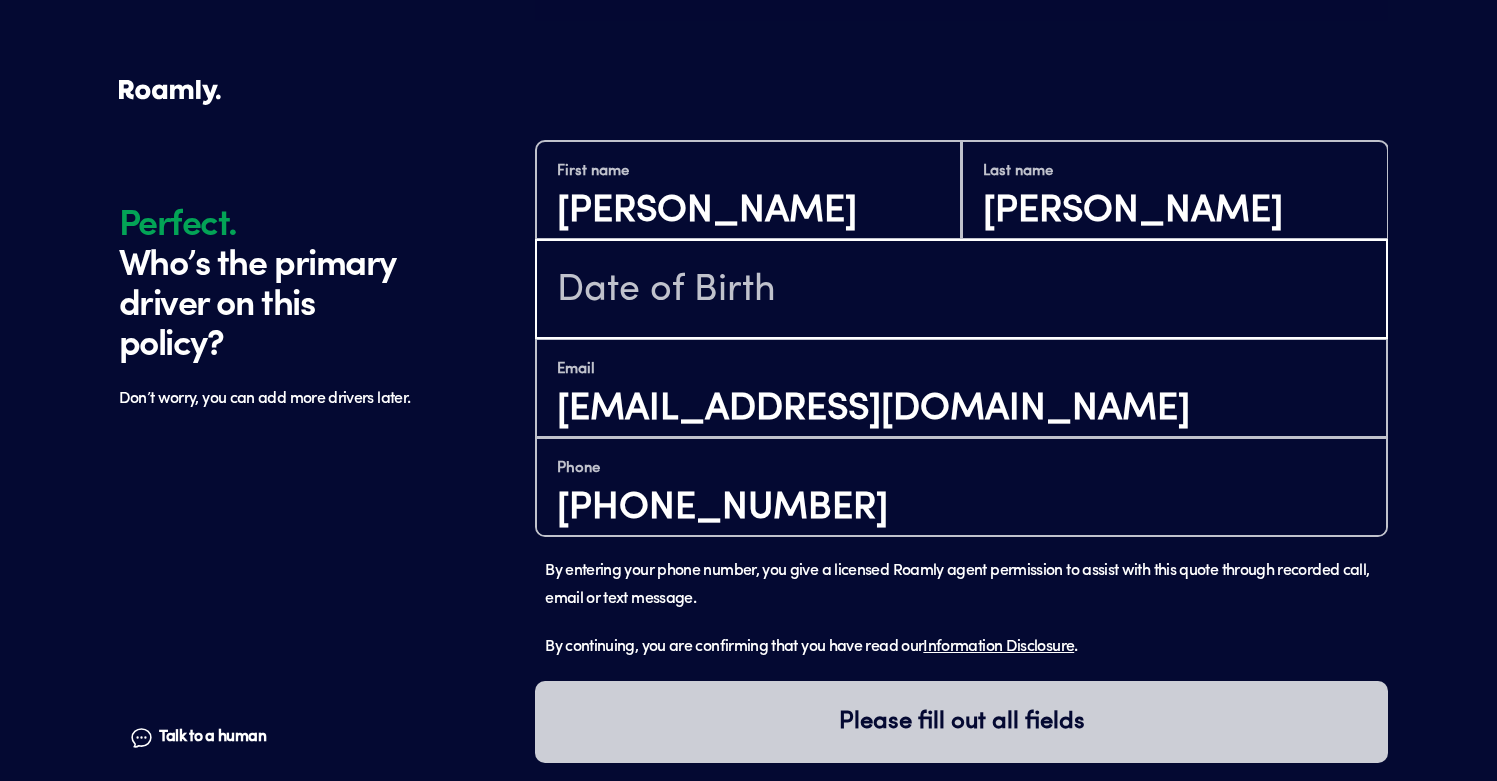 click at bounding box center [961, 291] 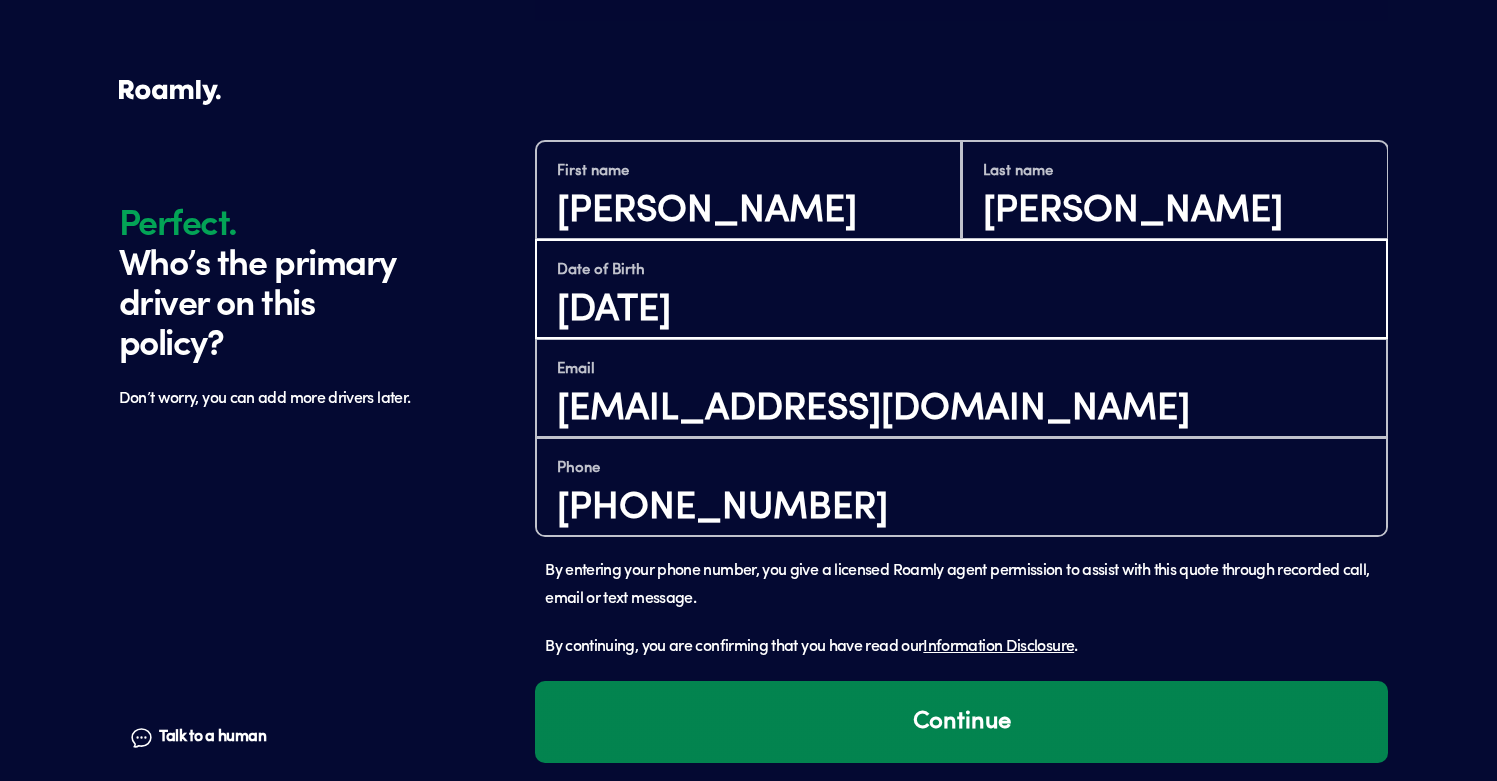 type on "[DATE]" 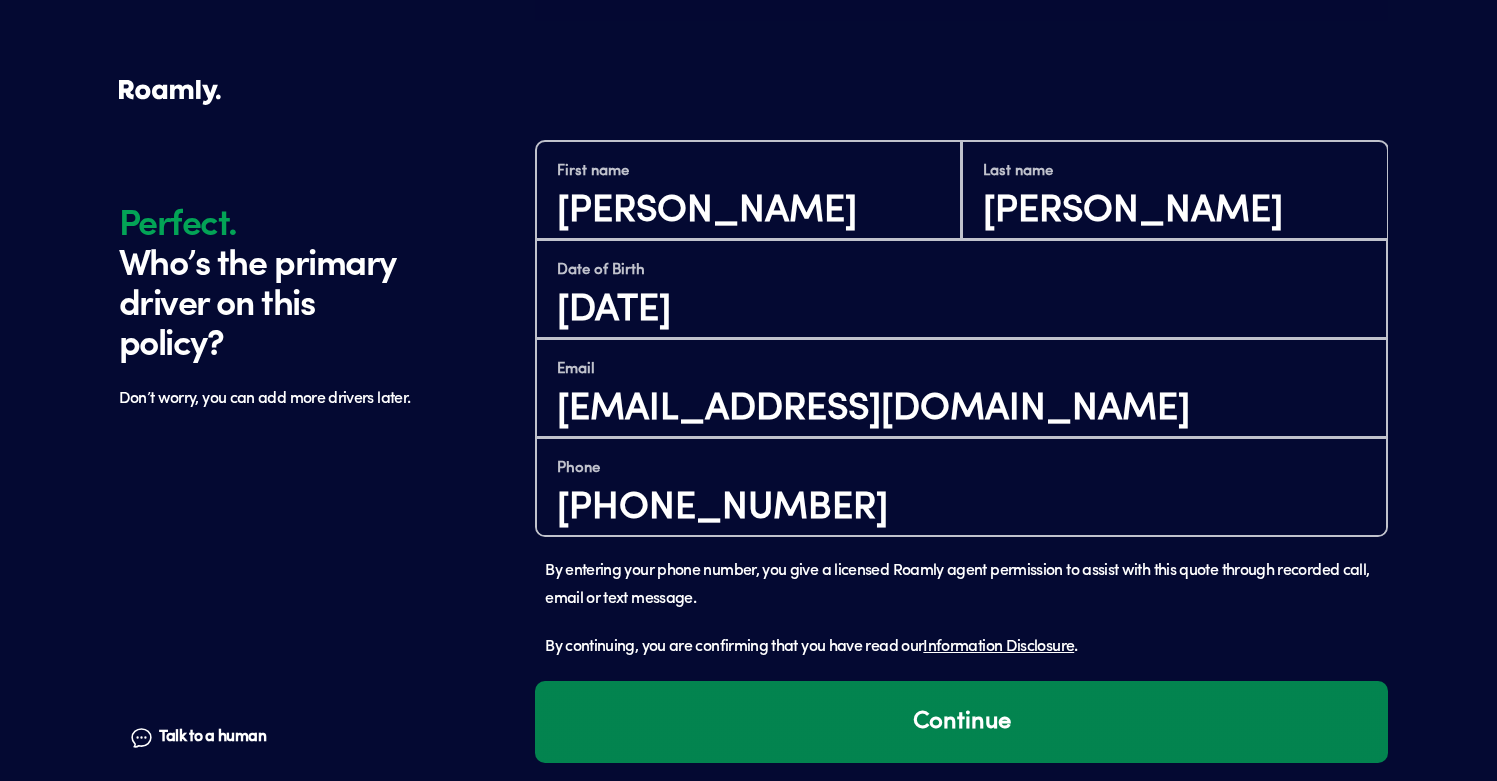 click on "Continue" at bounding box center (961, 722) 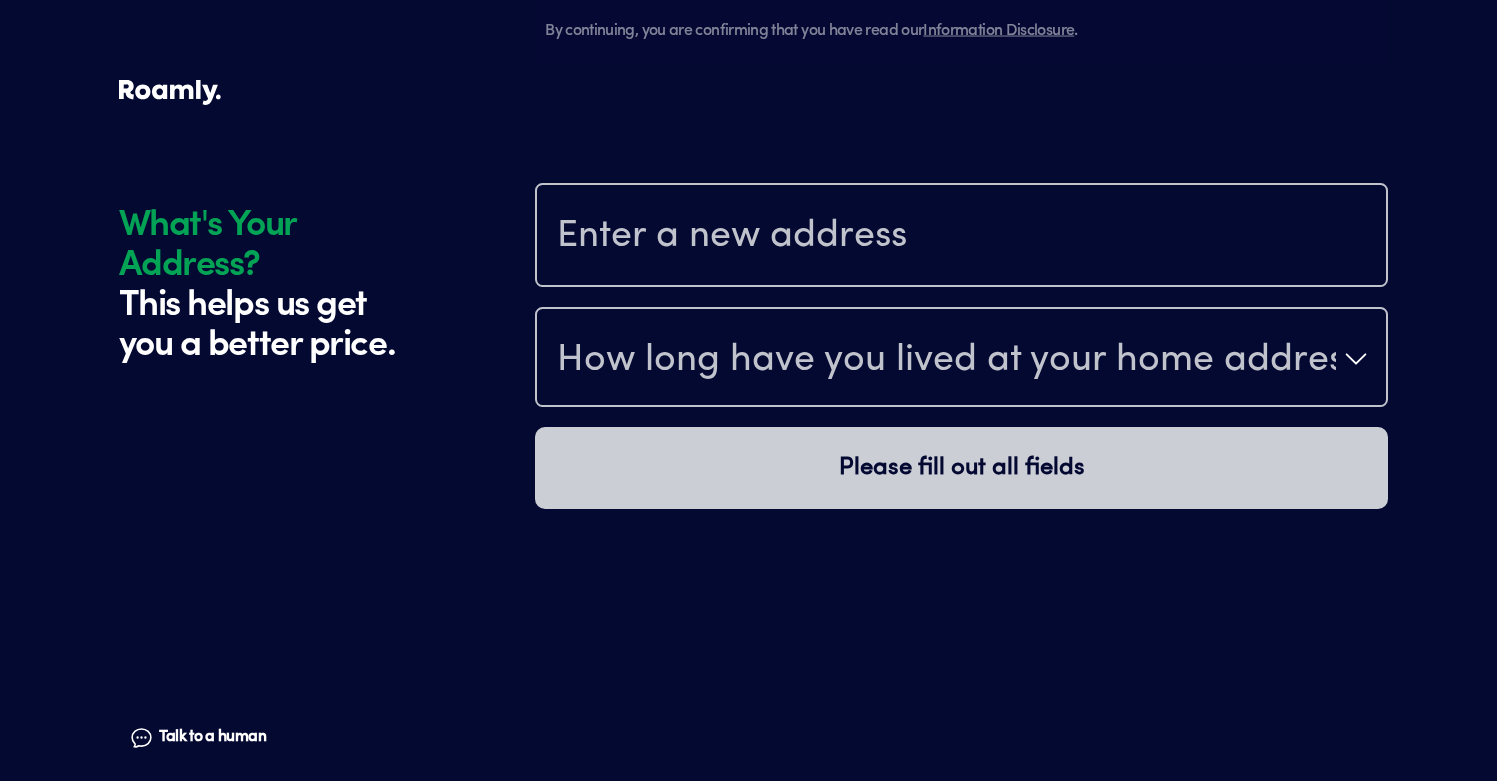 scroll, scrollTop: 1858, scrollLeft: 0, axis: vertical 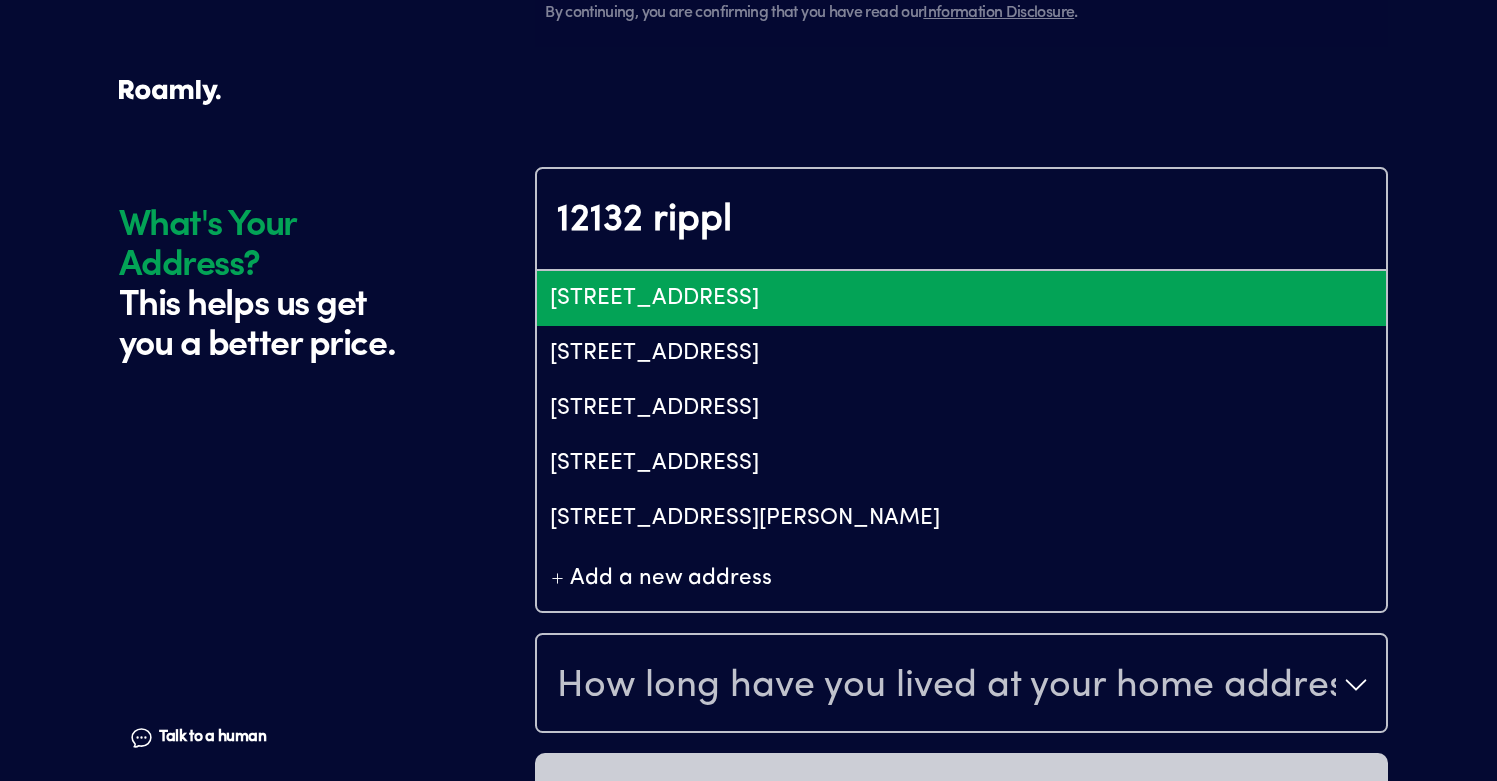 click on "[STREET_ADDRESS]" at bounding box center [961, 298] 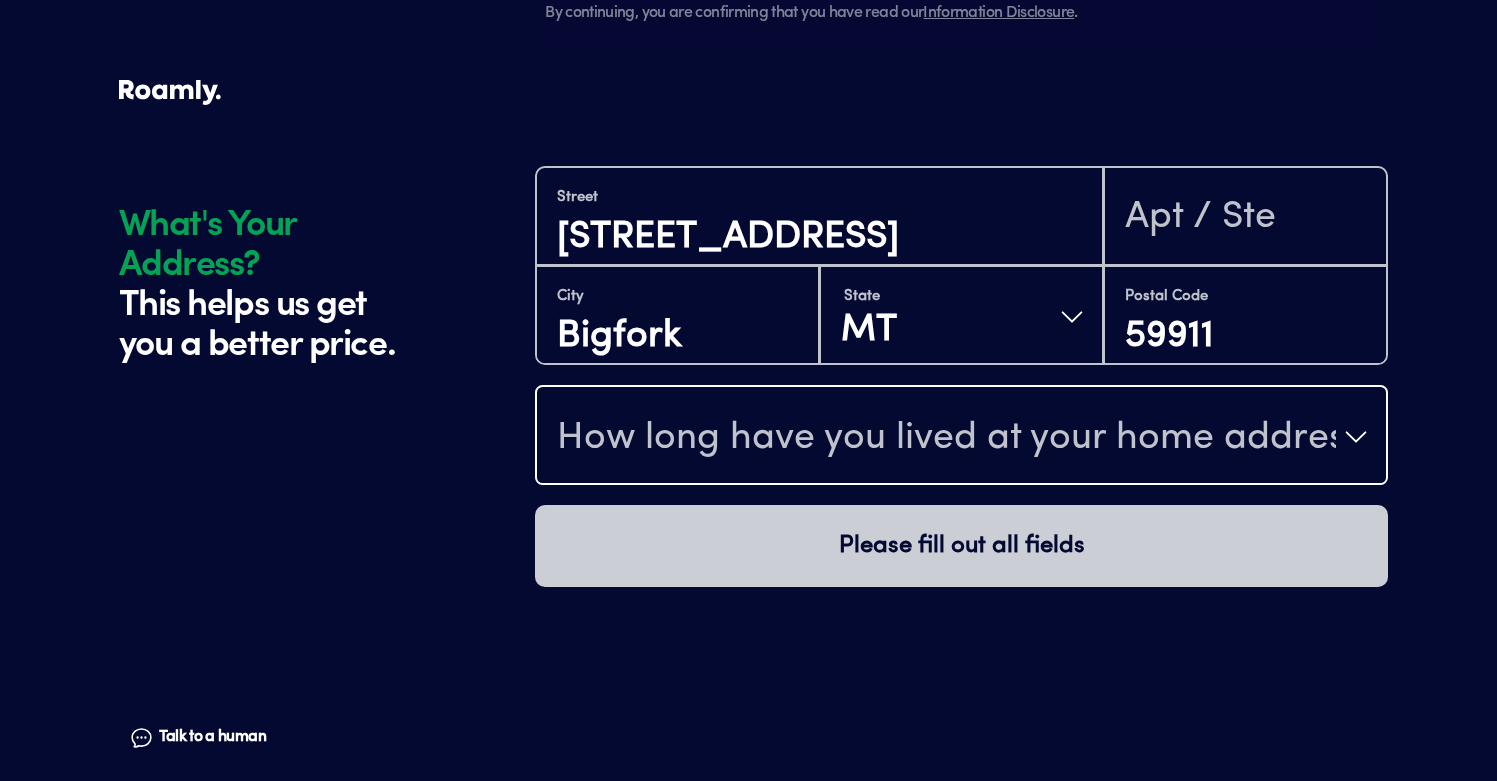 click on "How long have you lived at your home address?" at bounding box center (946, 439) 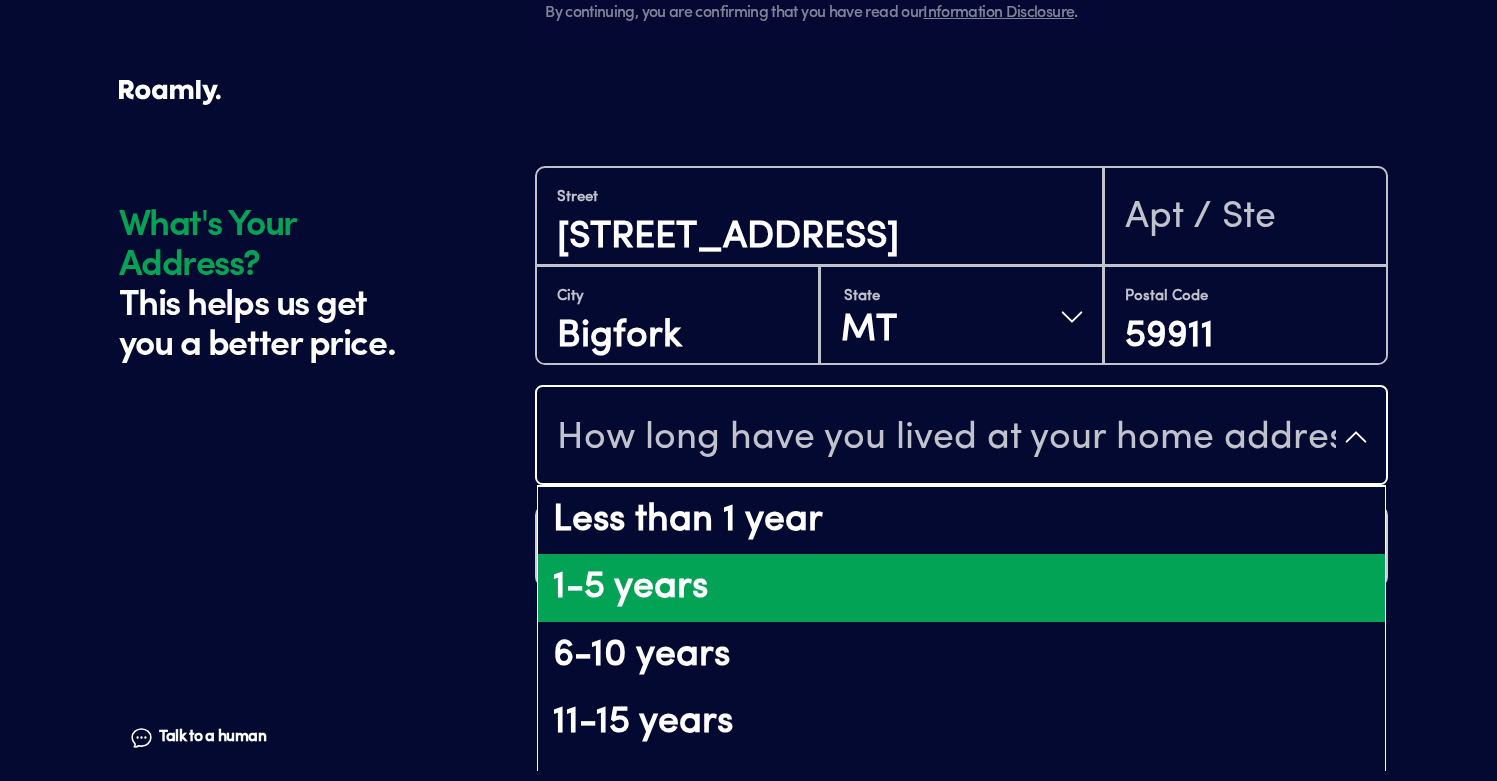 click on "1-5 years" at bounding box center [961, 588] 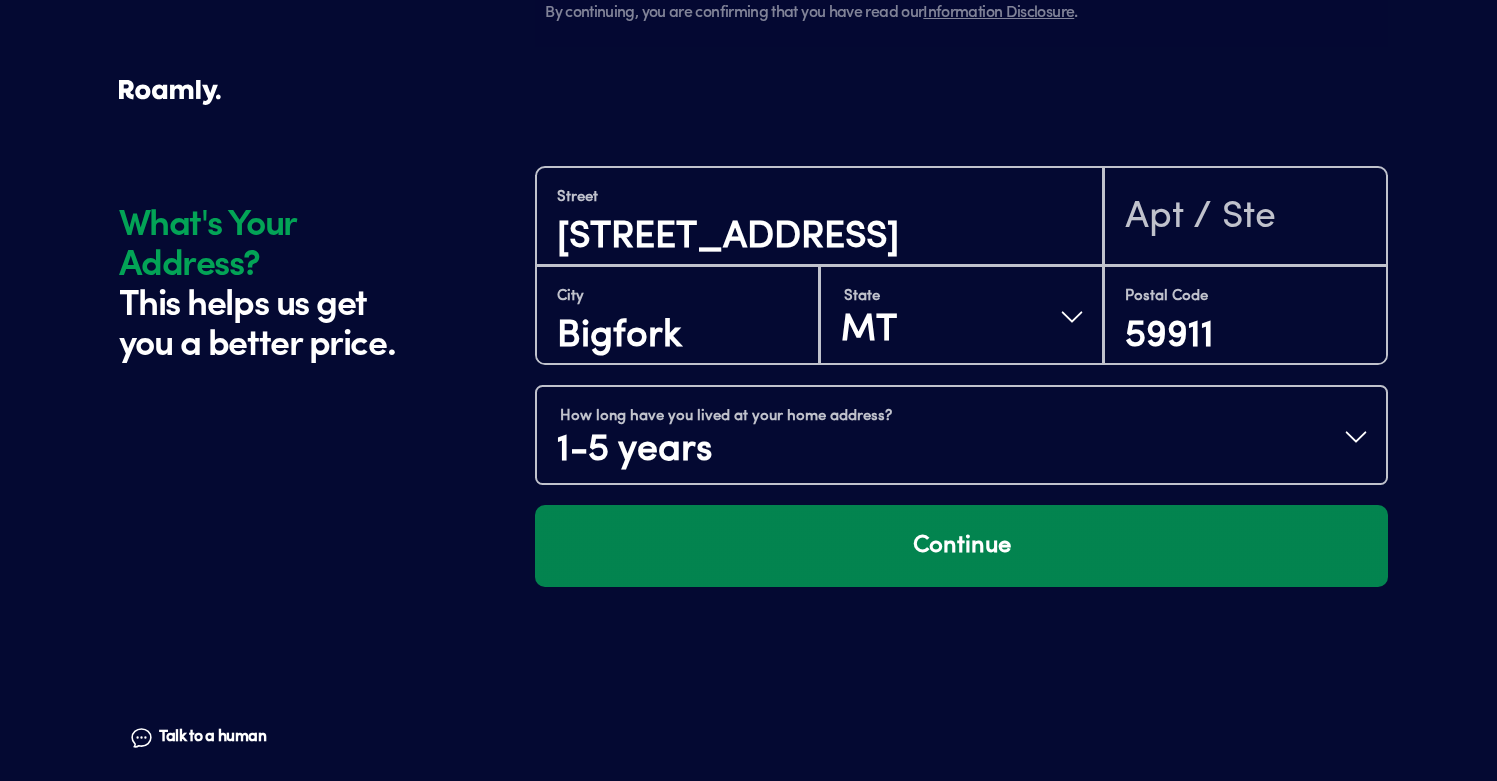 click on "Continue" at bounding box center [961, 546] 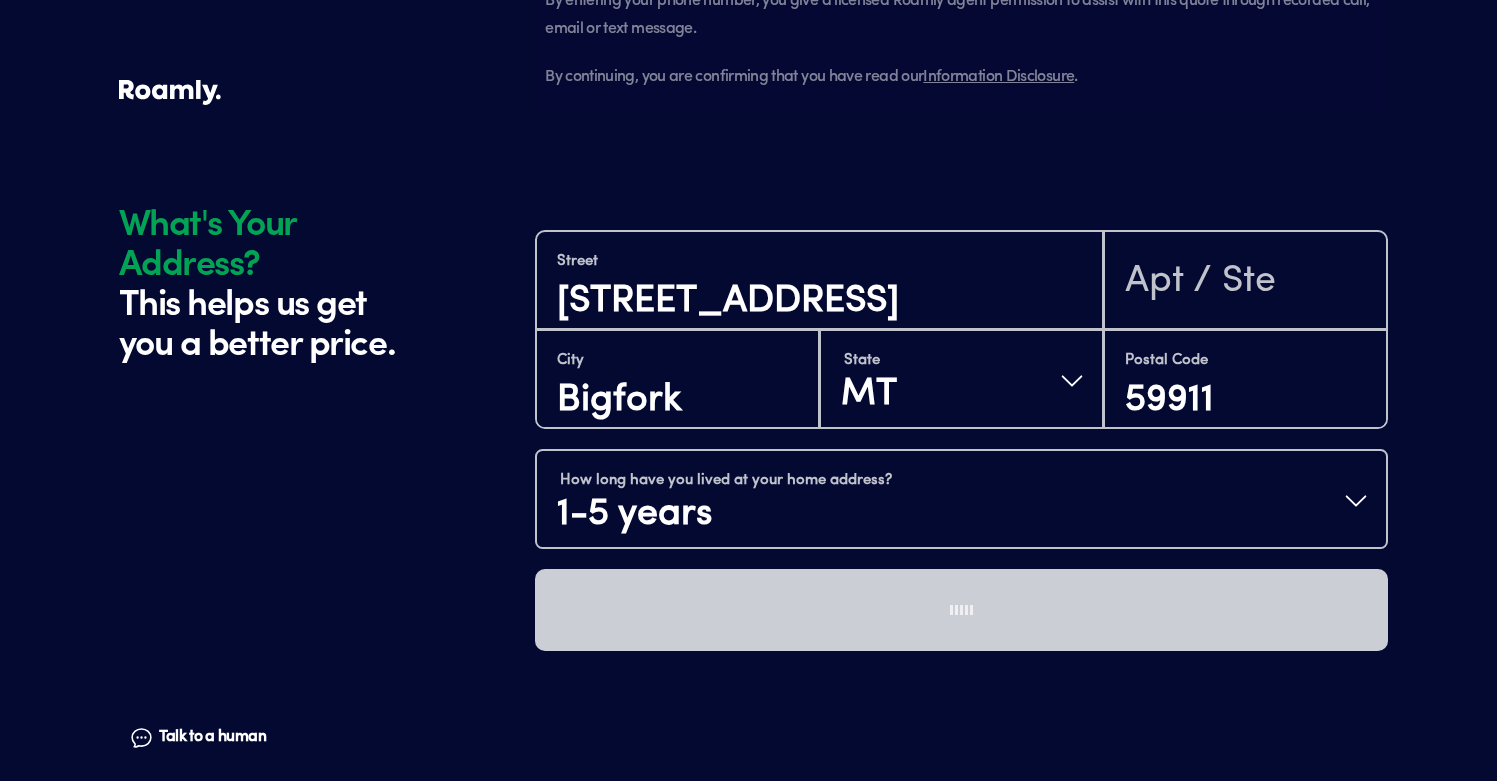 scroll, scrollTop: 1781, scrollLeft: 0, axis: vertical 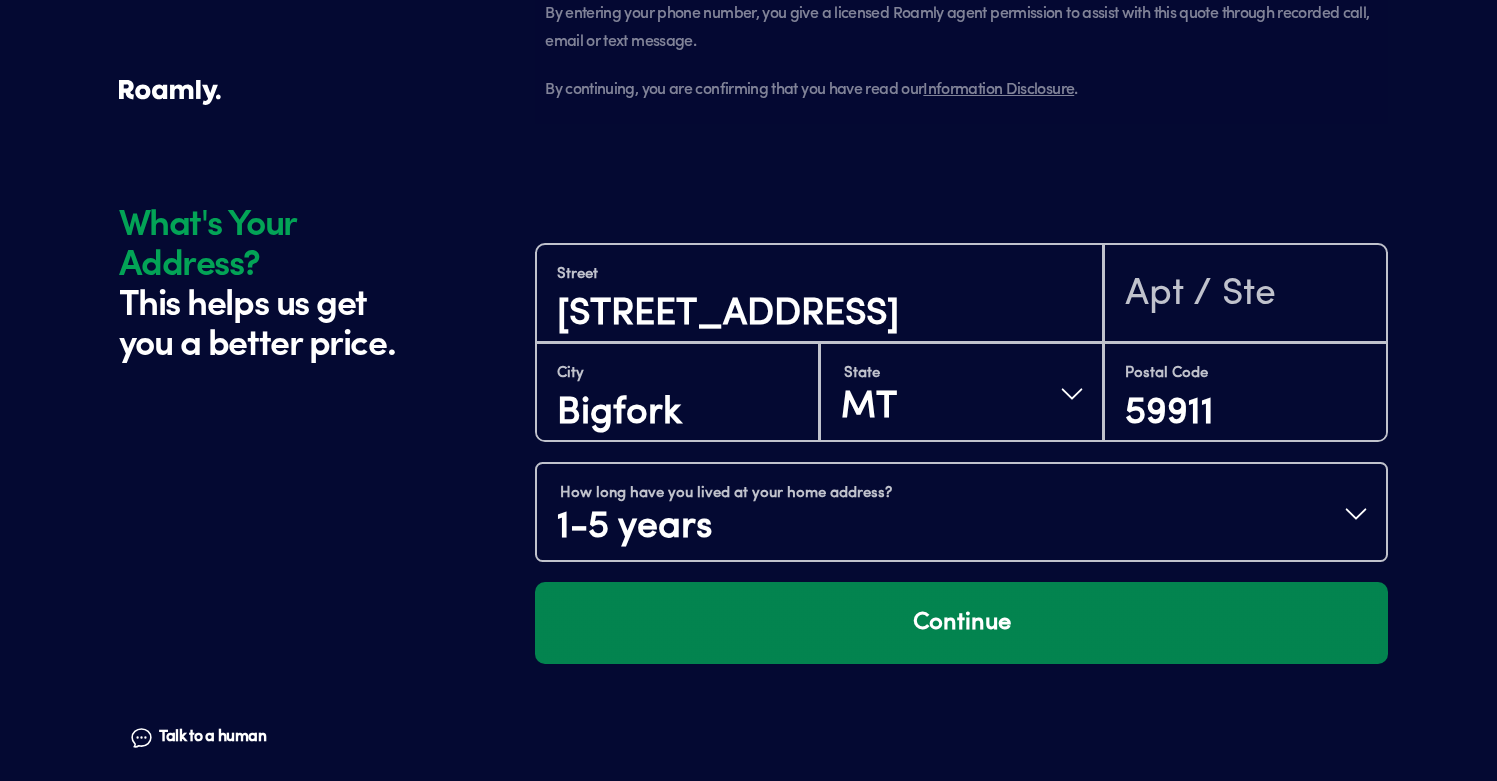 click on "Continue" at bounding box center [961, 623] 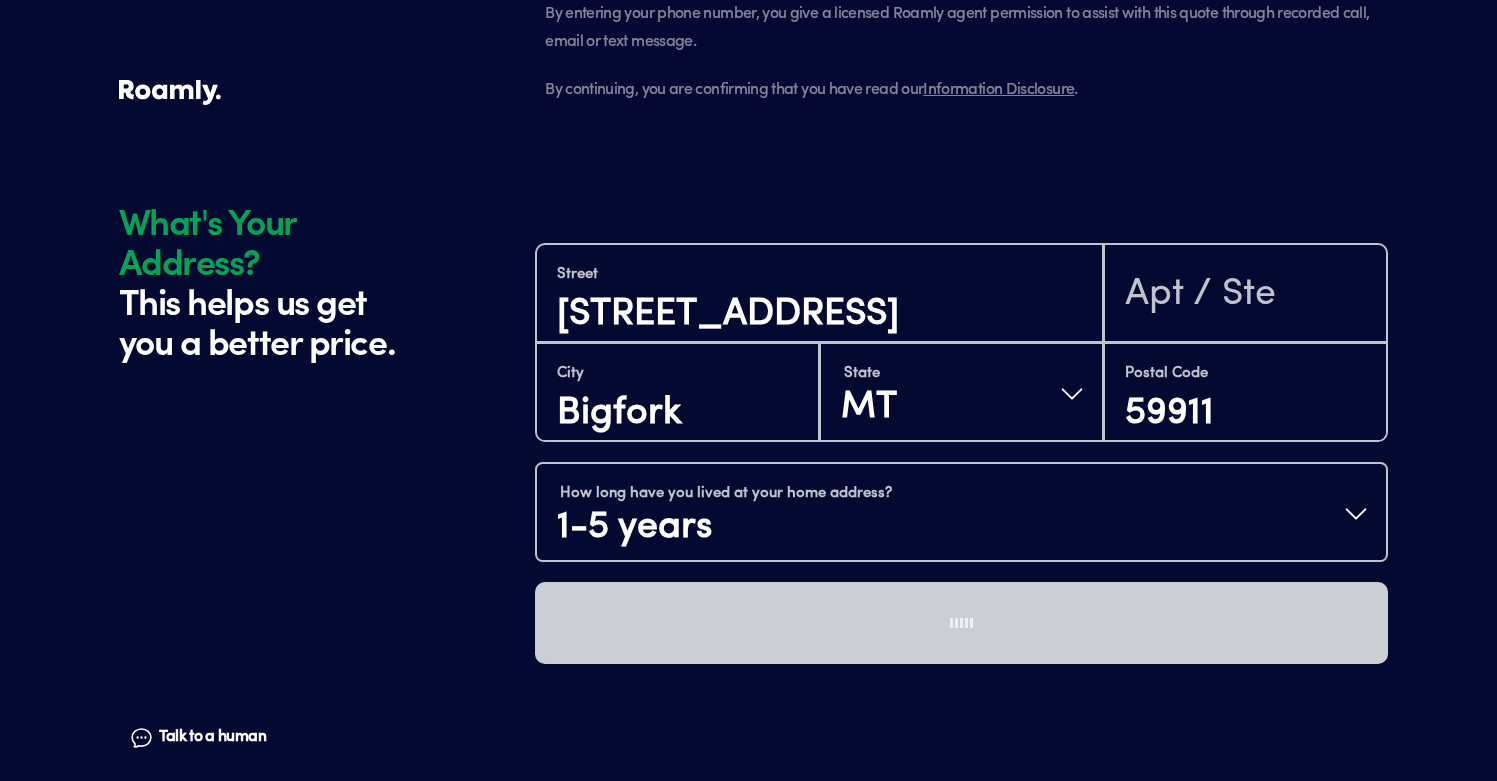 scroll, scrollTop: 1858, scrollLeft: 0, axis: vertical 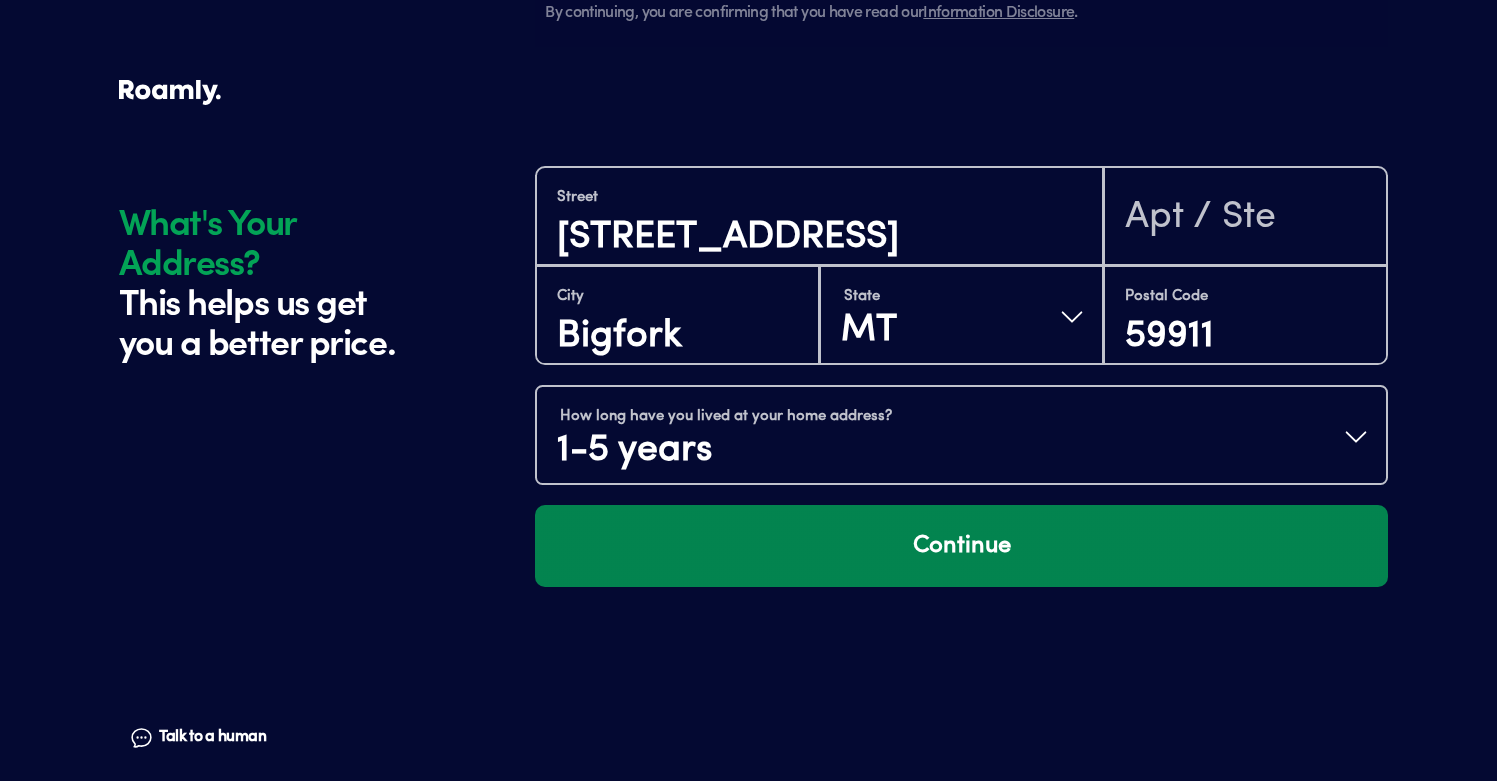 click on "Continue" at bounding box center (961, 546) 